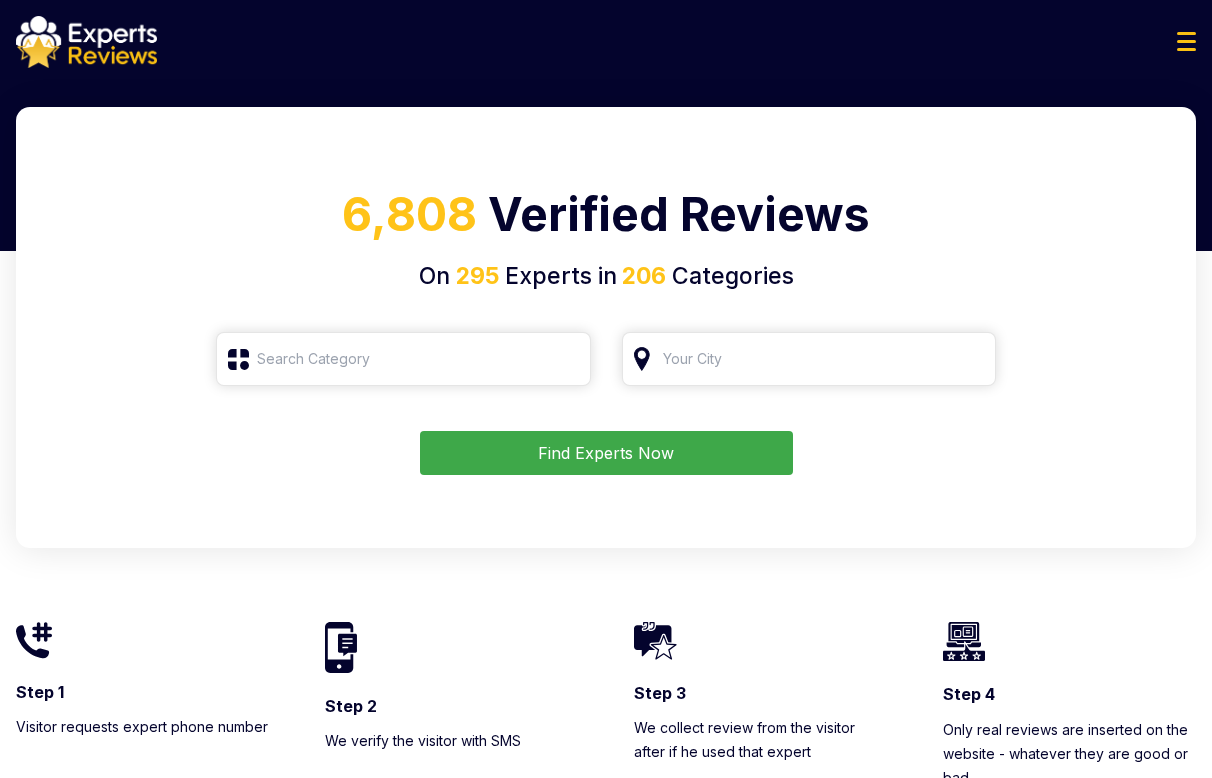 scroll, scrollTop: 0, scrollLeft: 0, axis: both 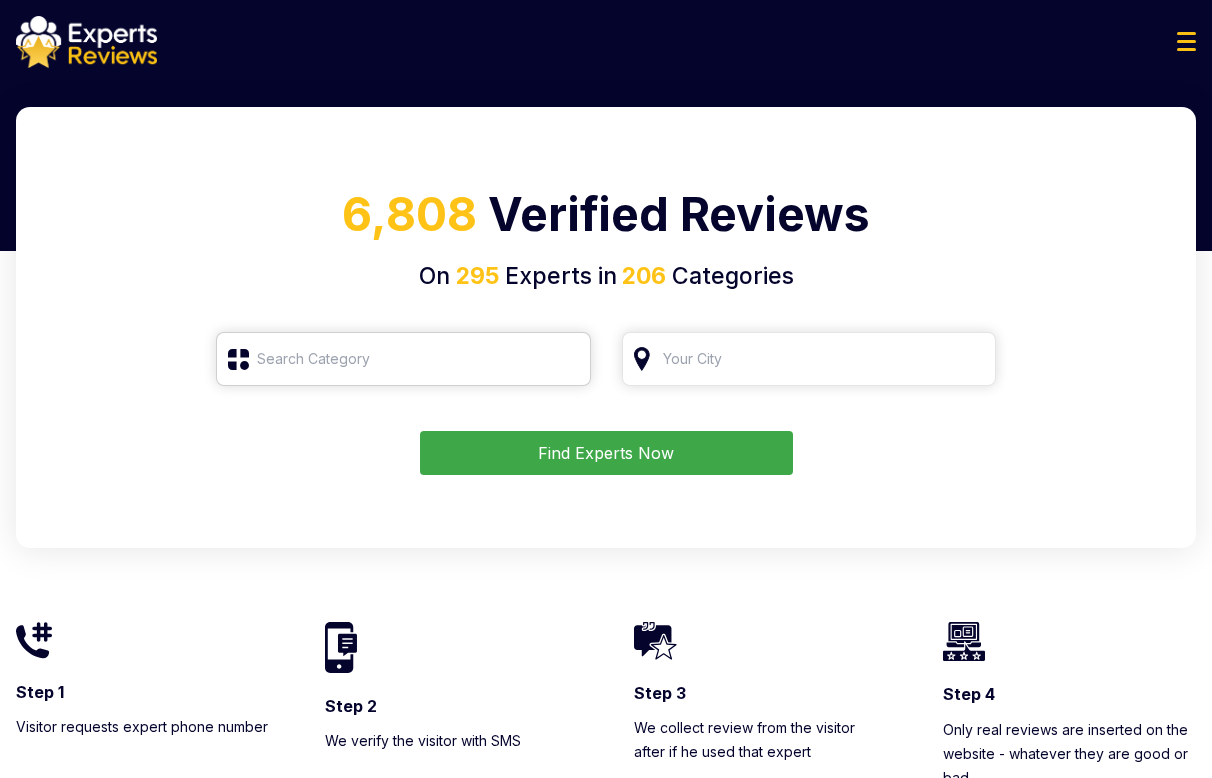 click at bounding box center [403, 359] 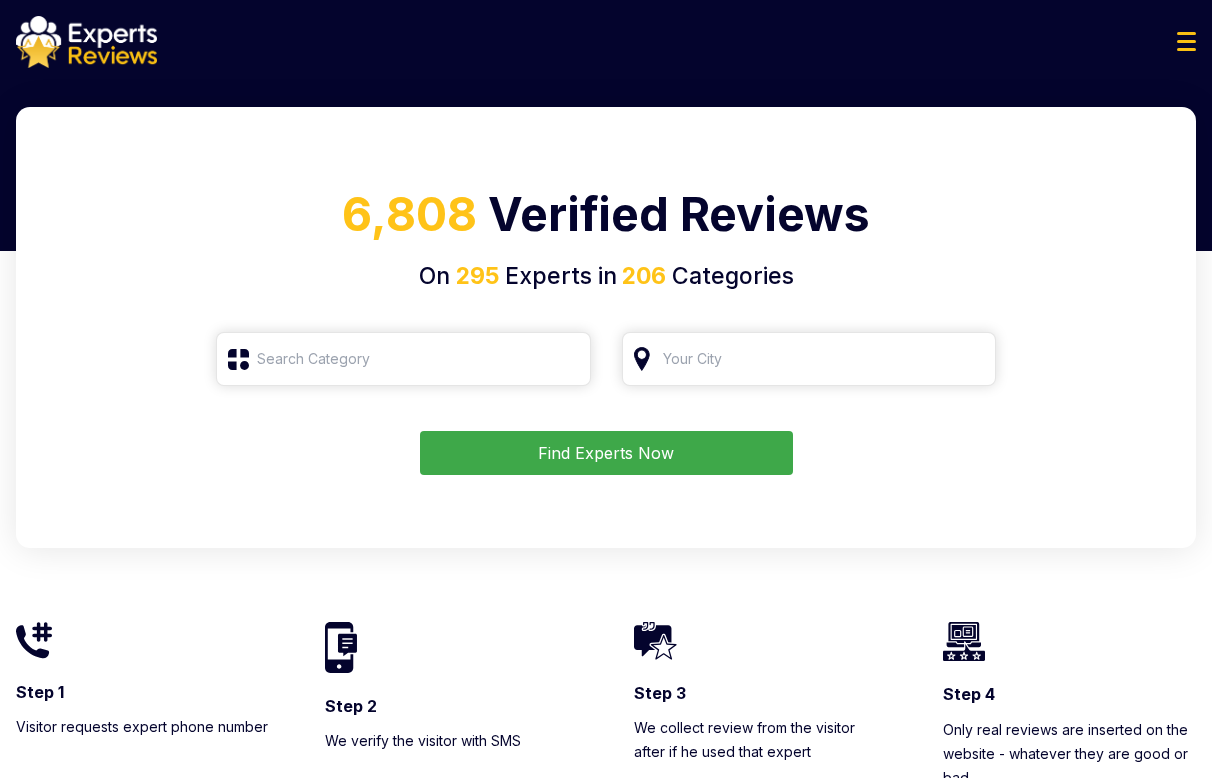 click on "Find Experts Now" at bounding box center [606, 403] 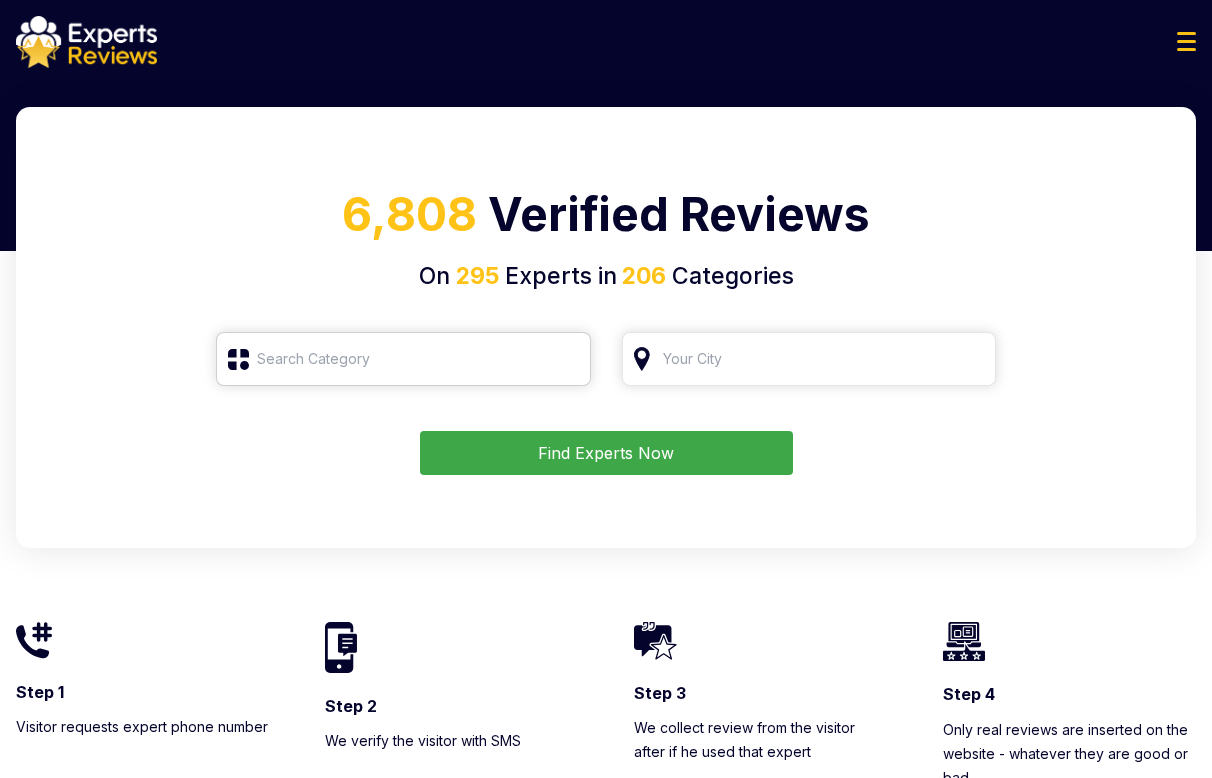 click at bounding box center (403, 359) 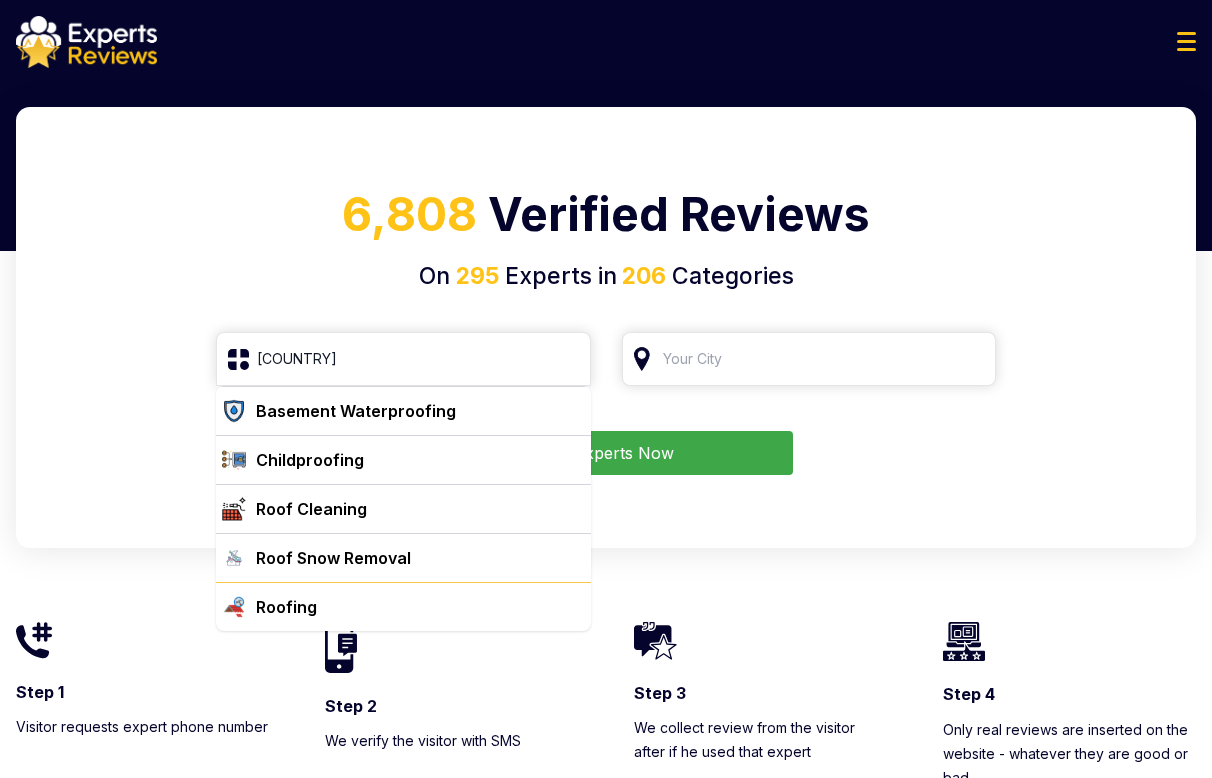 click on "Roofing" at bounding box center [403, 606] 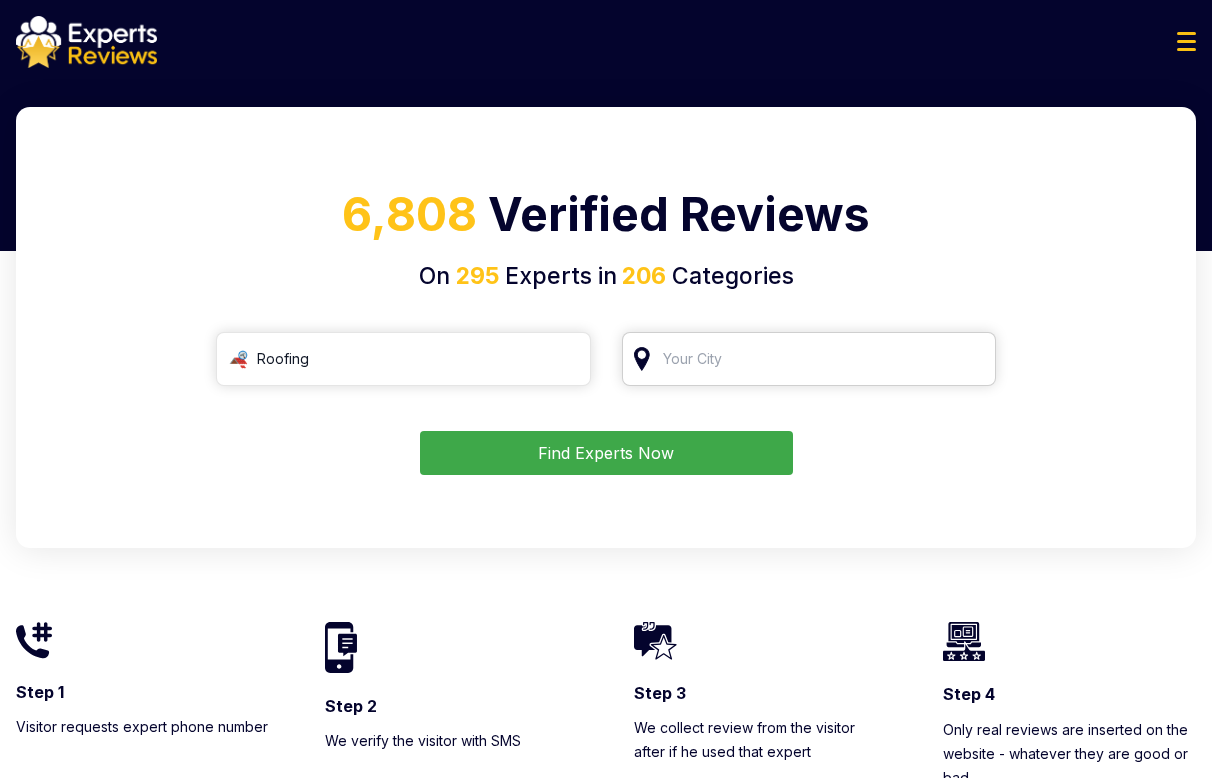 click at bounding box center (809, 359) 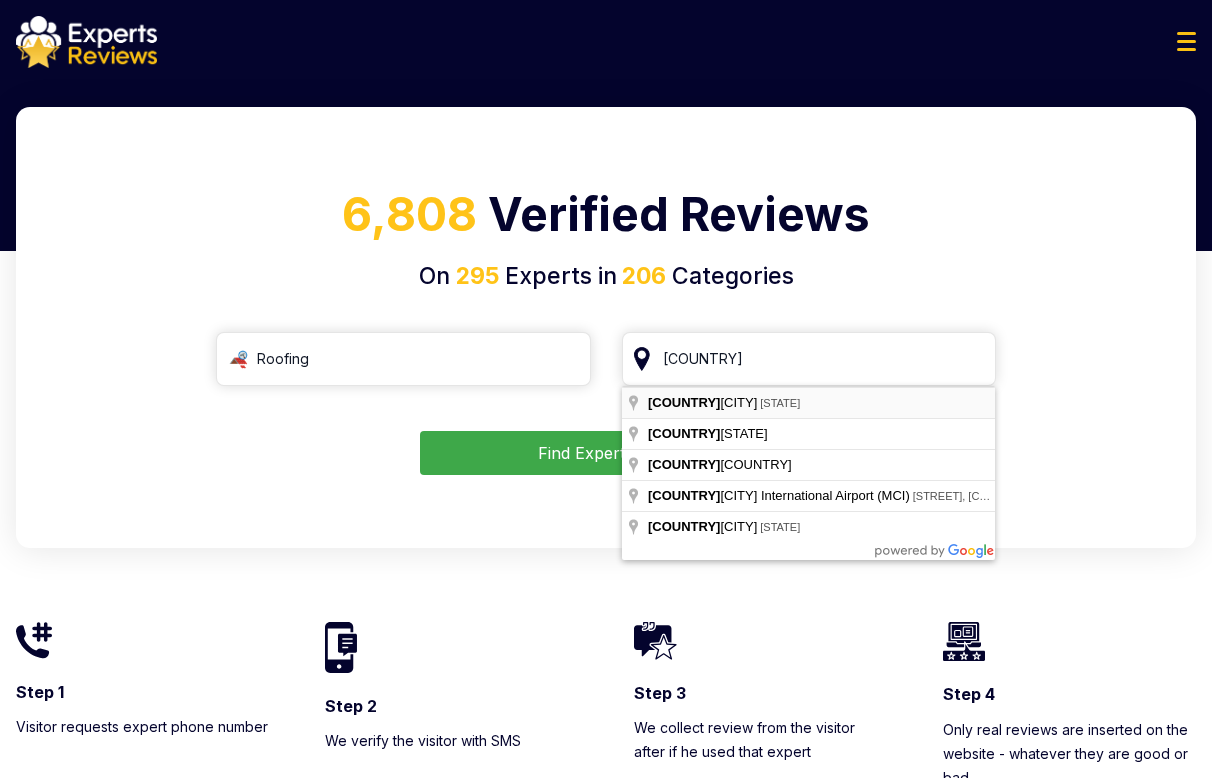 type on "[CITY], [STATE]" 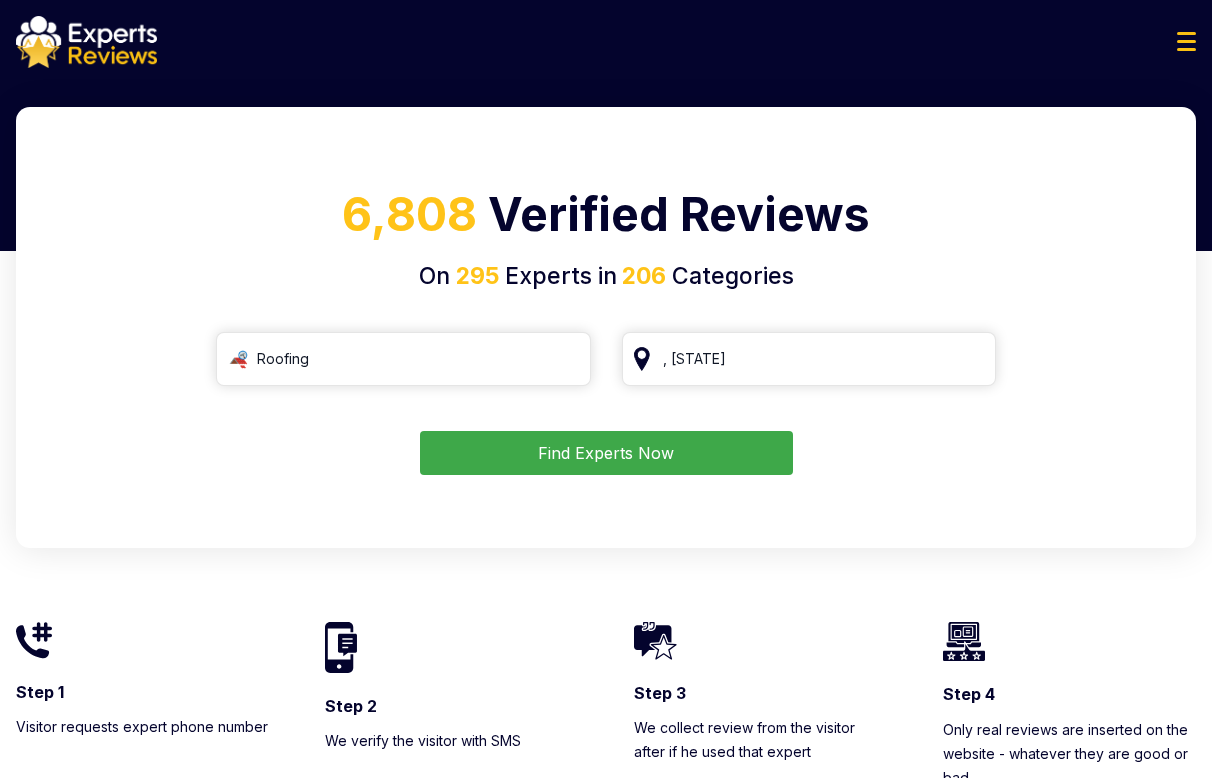 click on "Find Experts Now" at bounding box center (606, 453) 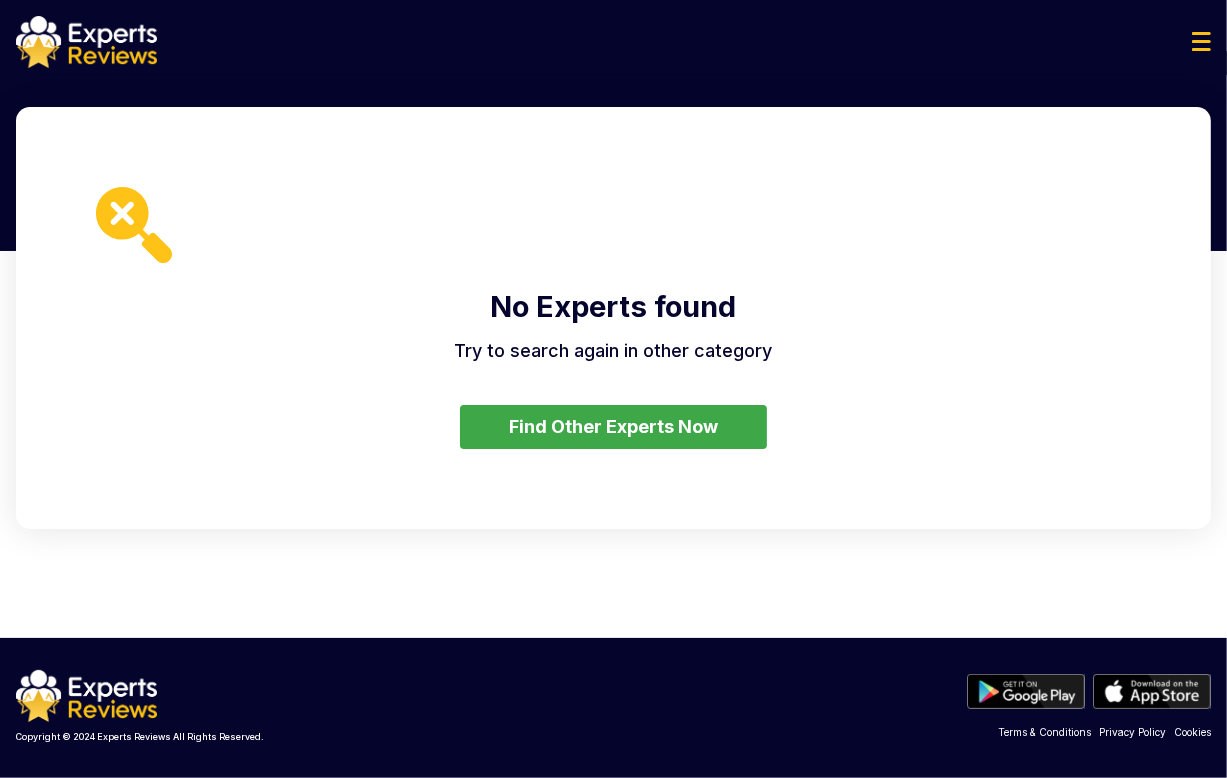 click on "Find Other Experts Now" at bounding box center (613, 427) 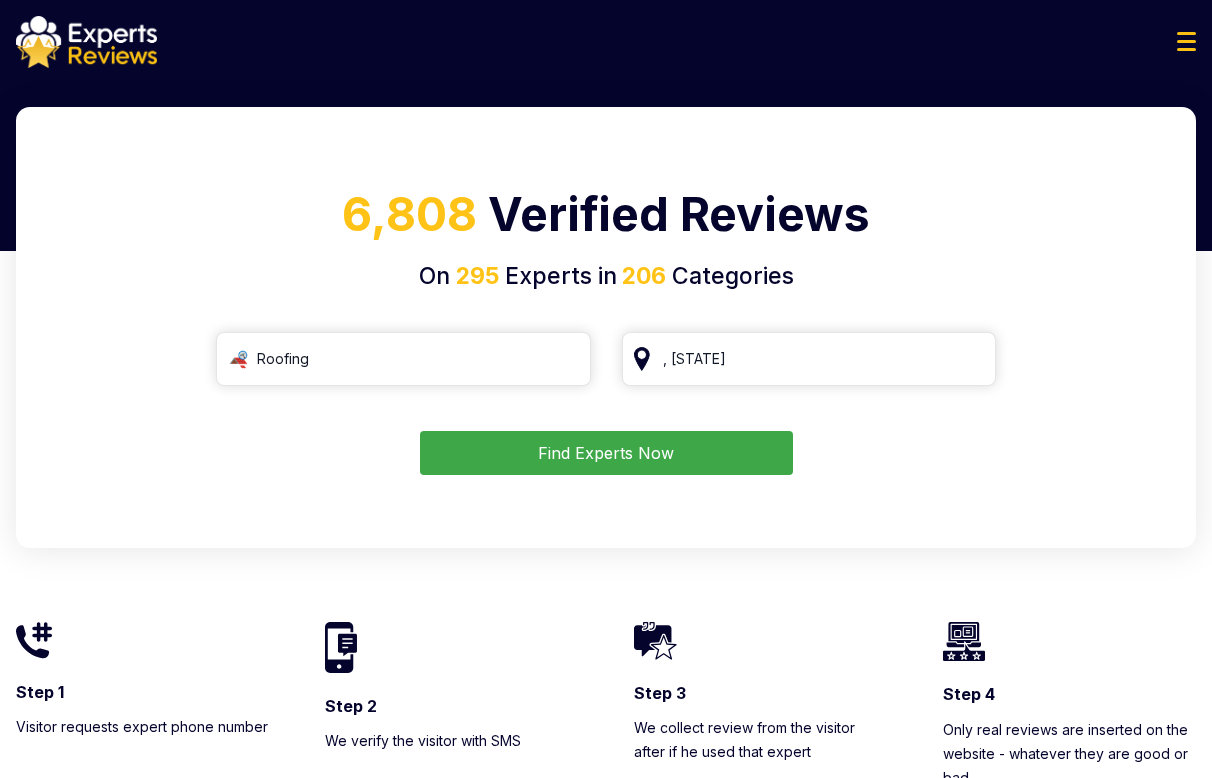 click on "Find Experts Now" at bounding box center (606, 453) 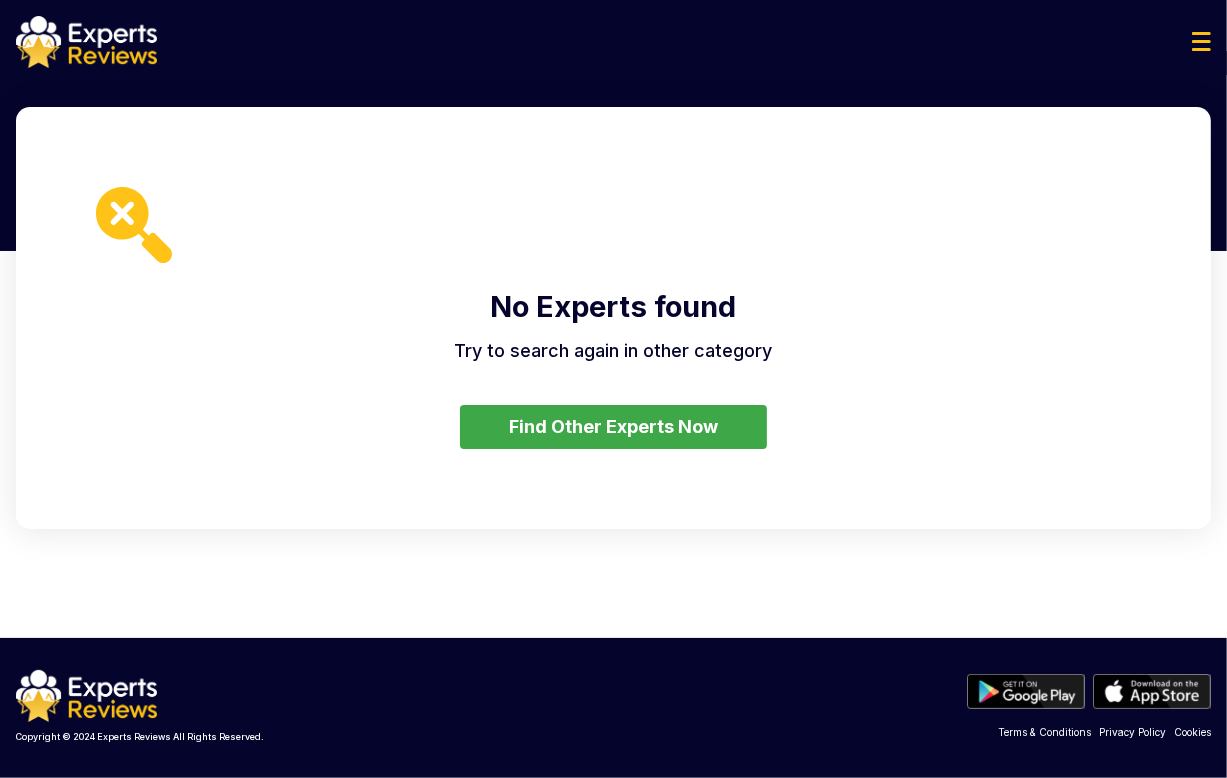 click on "Find Other Experts Now" at bounding box center [613, 427] 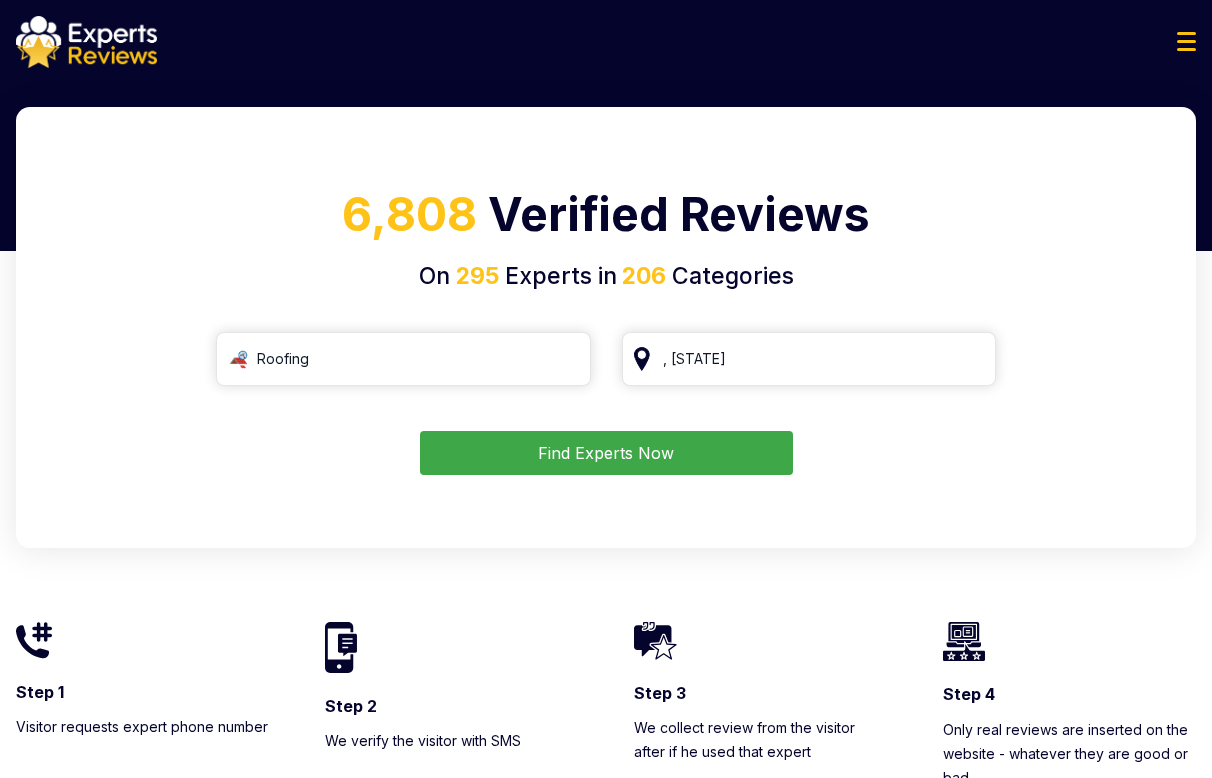 click on "Find Experts Now" at bounding box center (606, 453) 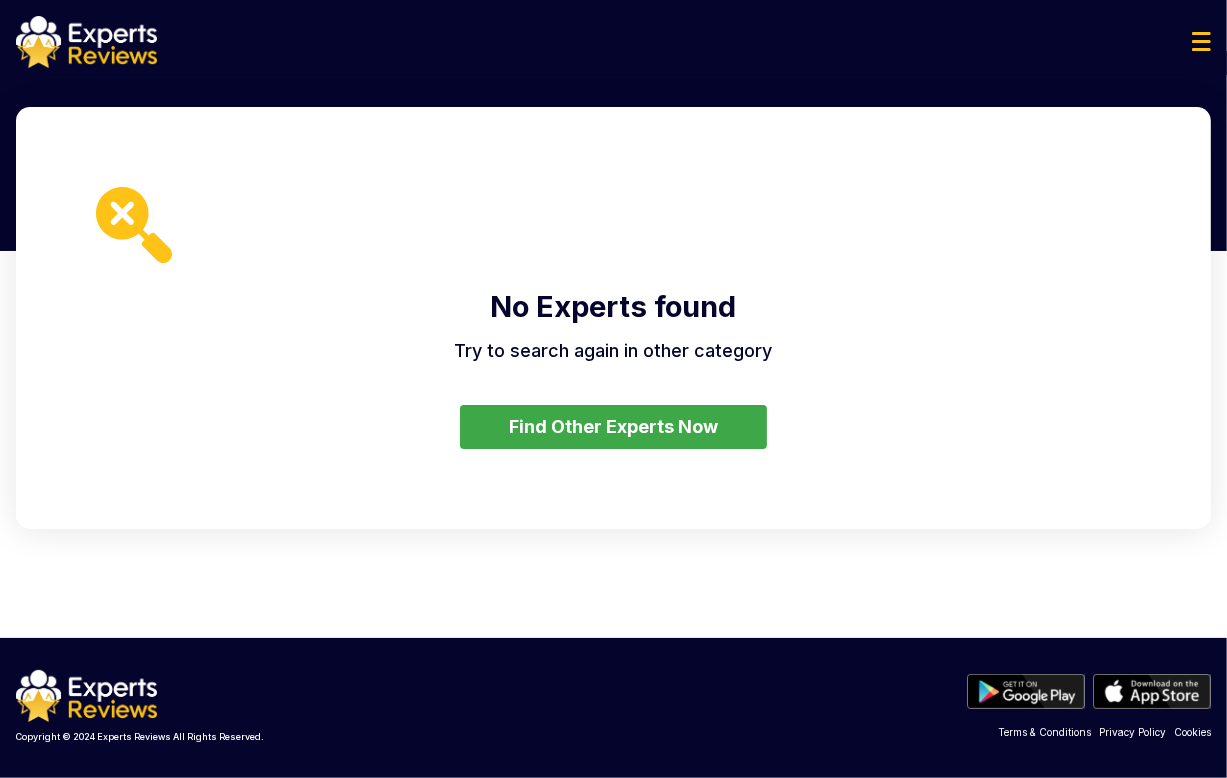 click on "Find Other Experts Now" at bounding box center (613, 427) 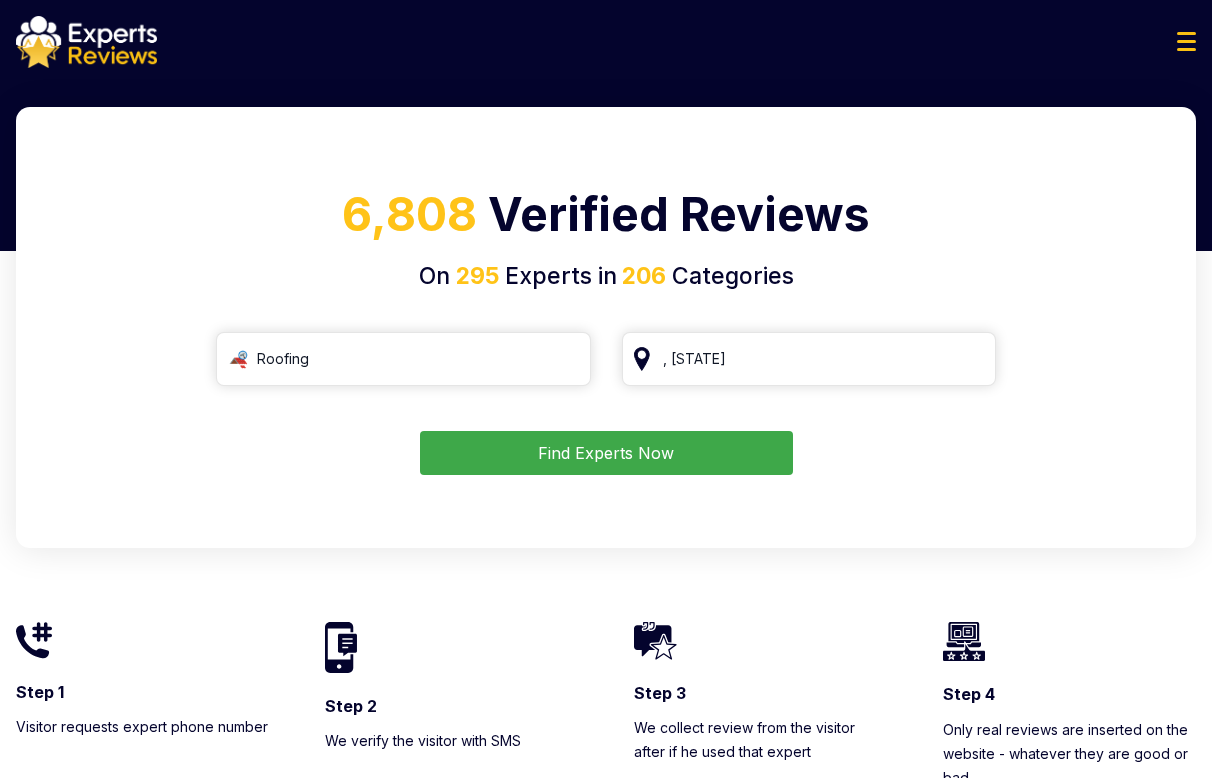 click at bounding box center (86, 42) 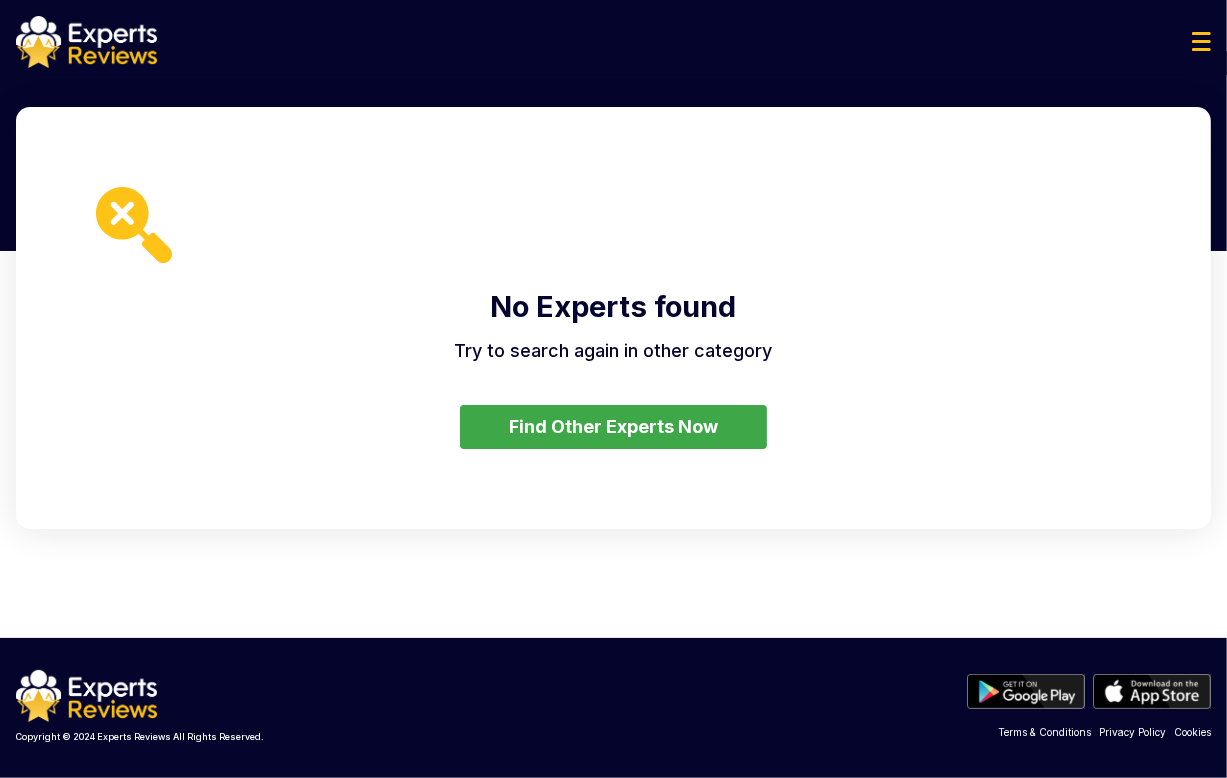 click on "Find Other Experts Now" at bounding box center [613, 427] 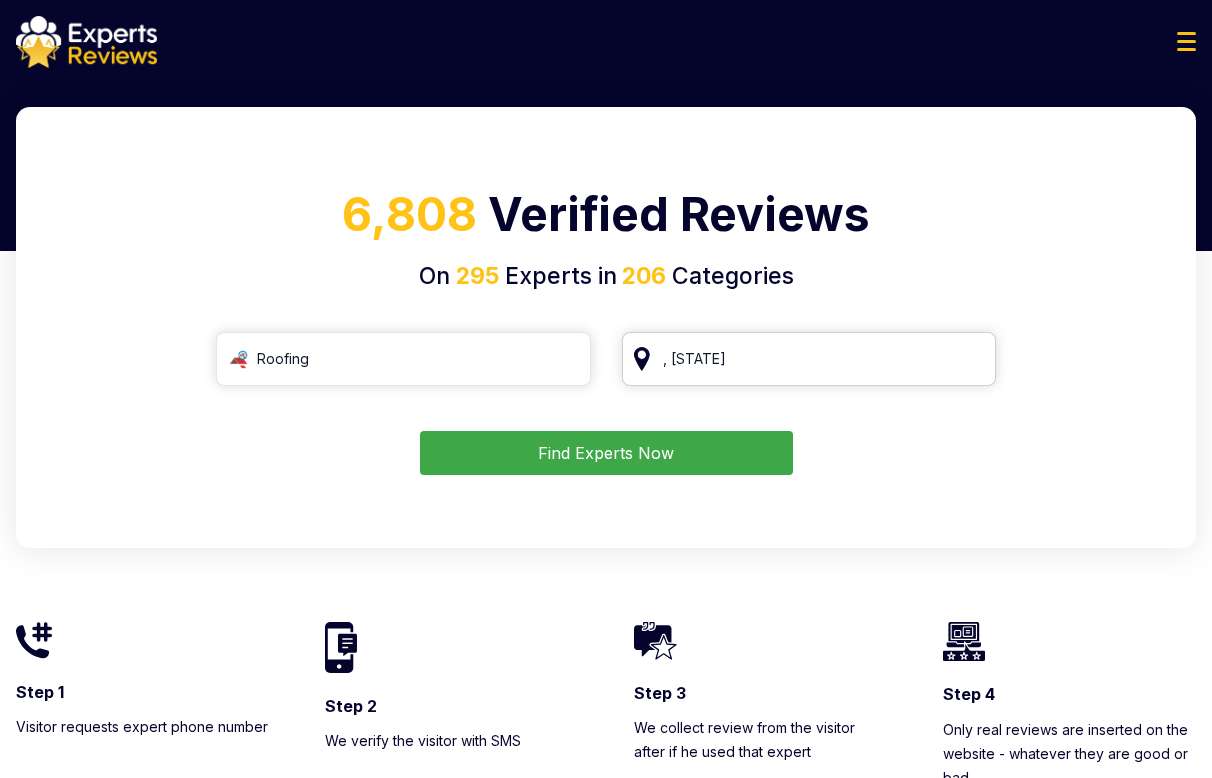 click on "[CITY], [STATE]" at bounding box center (809, 359) 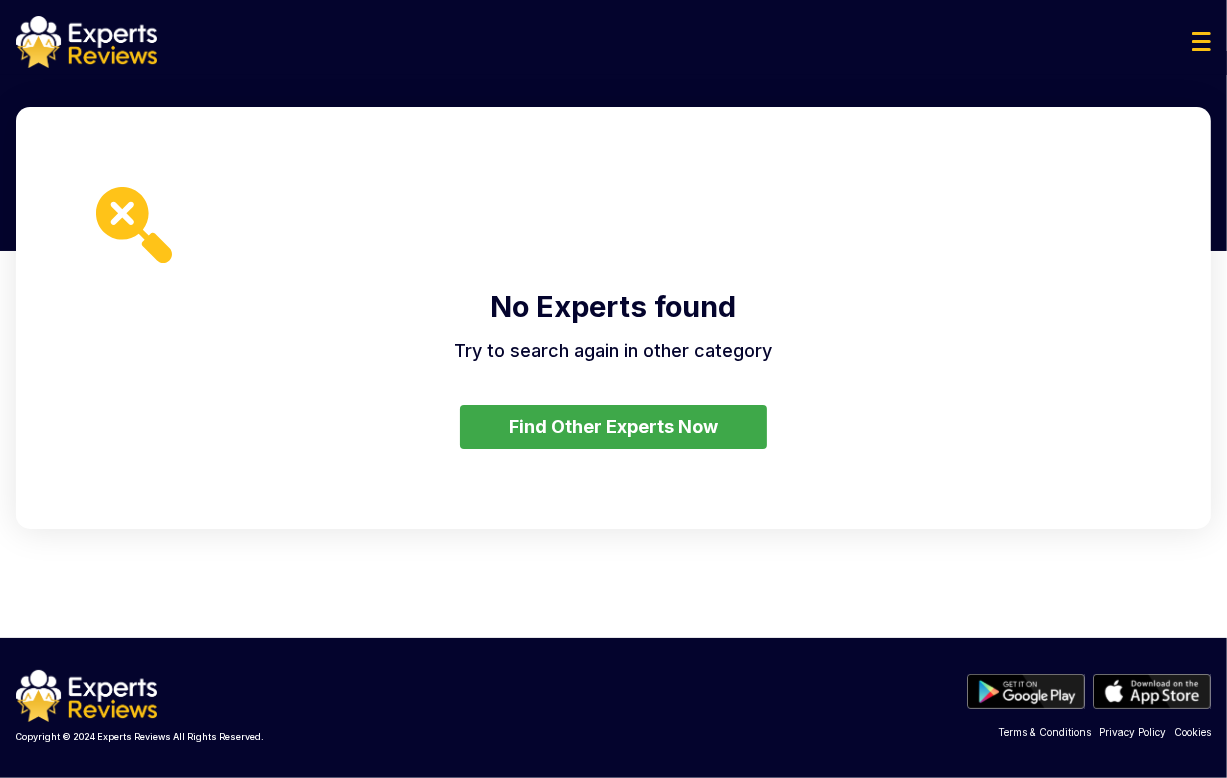 click on "Find Other Experts Now" at bounding box center (613, 427) 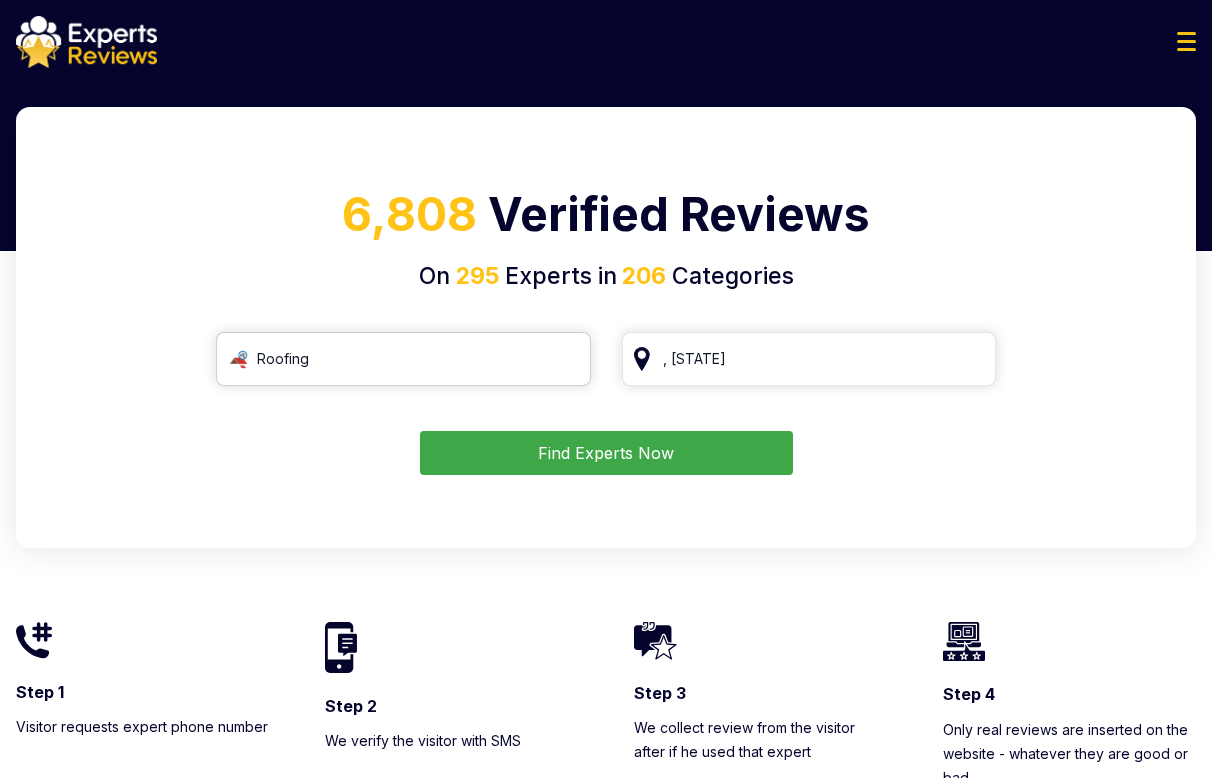 click on "Roofing" at bounding box center [403, 359] 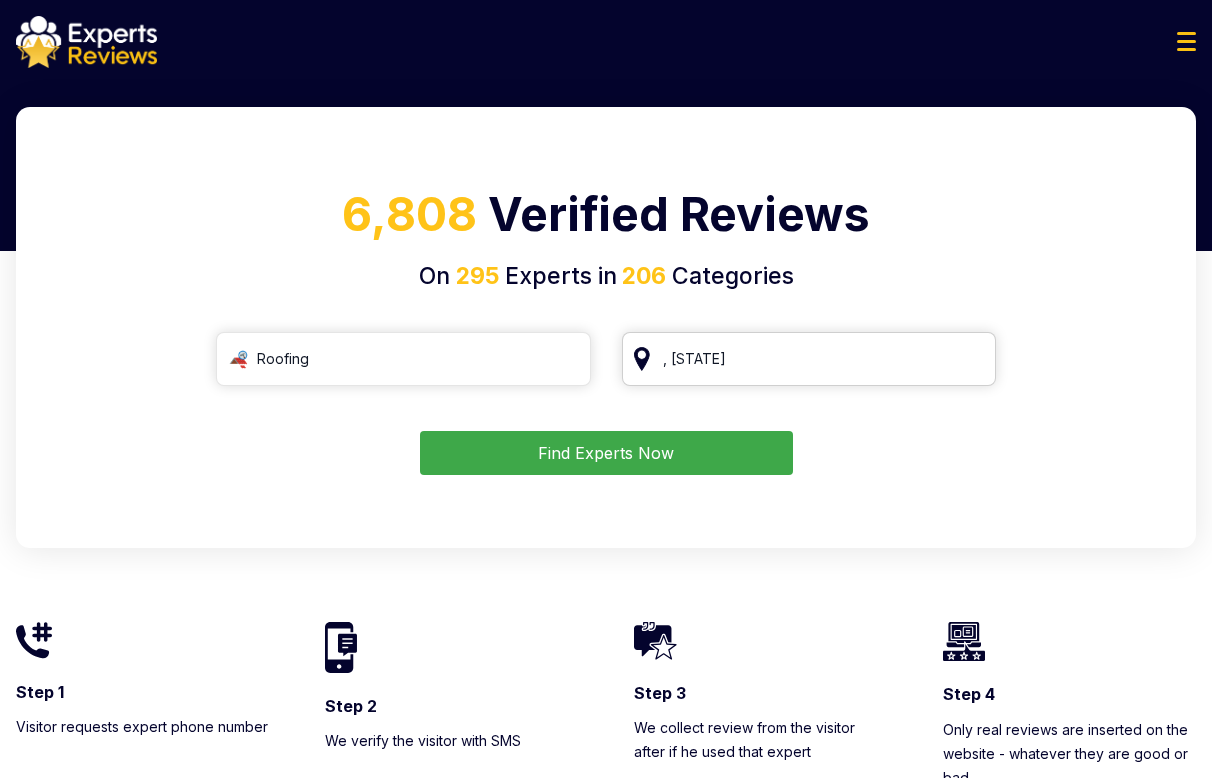 click on "[CITY], [STATE]" at bounding box center (809, 359) 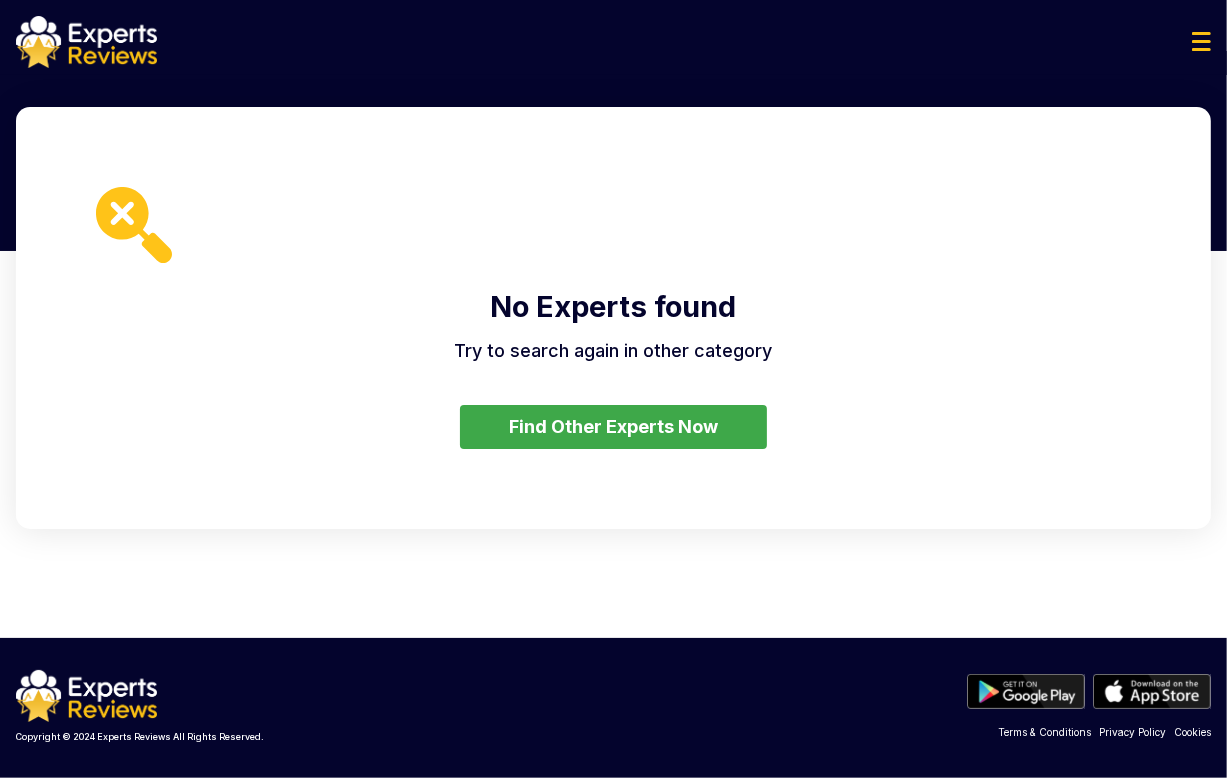 click on "Find Other Experts Now" at bounding box center [613, 427] 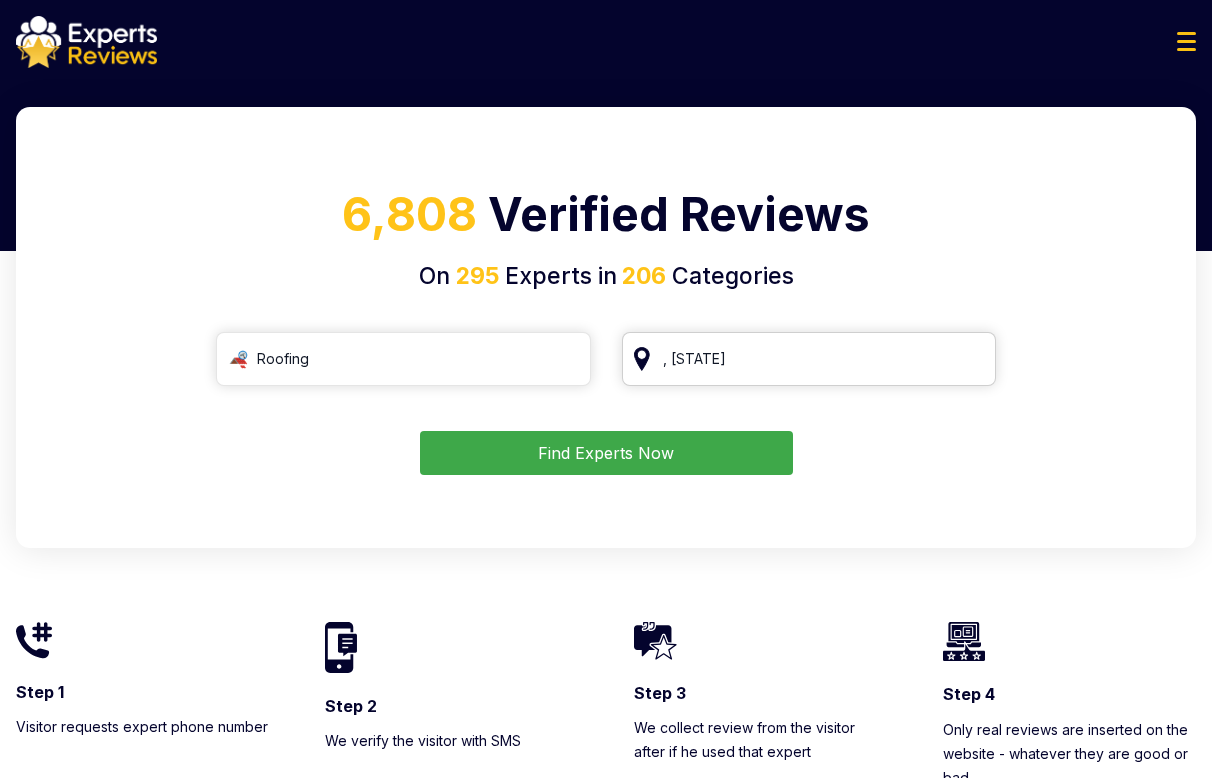 click on "[CITY], [STATE]" at bounding box center [809, 359] 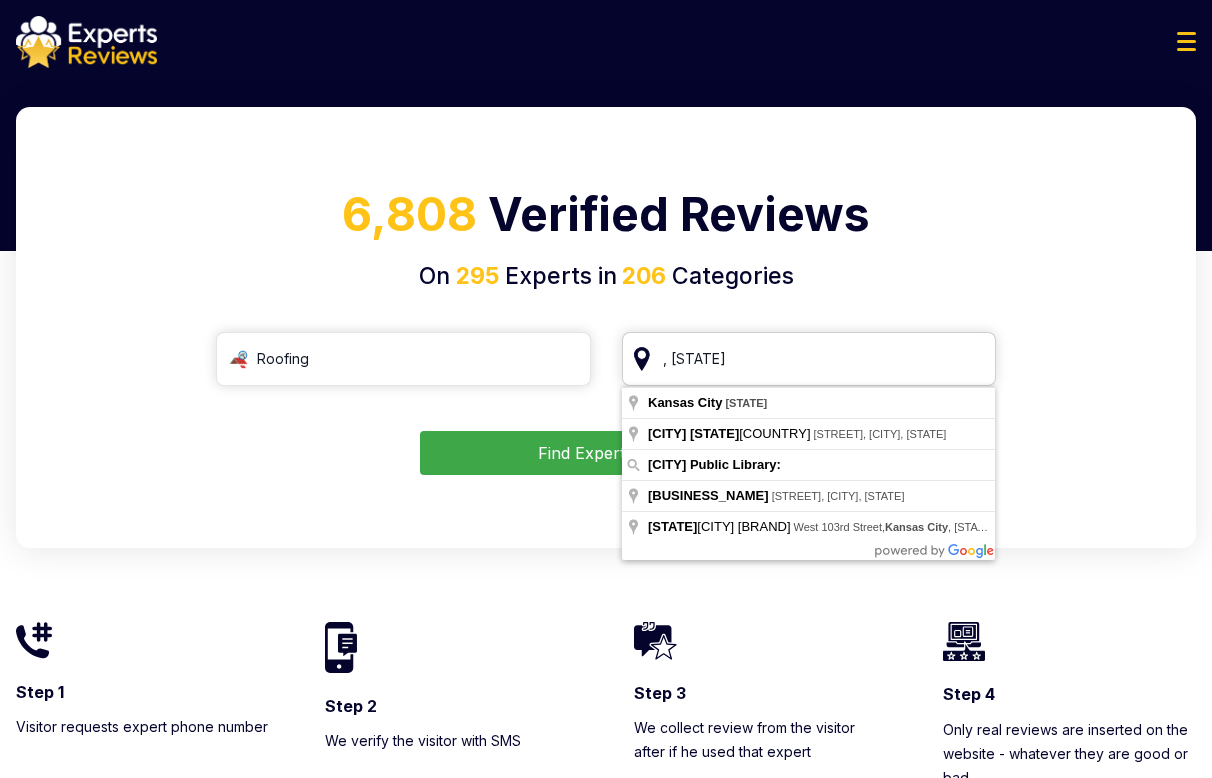 click on "[CITY], [STATE]" at bounding box center [809, 359] 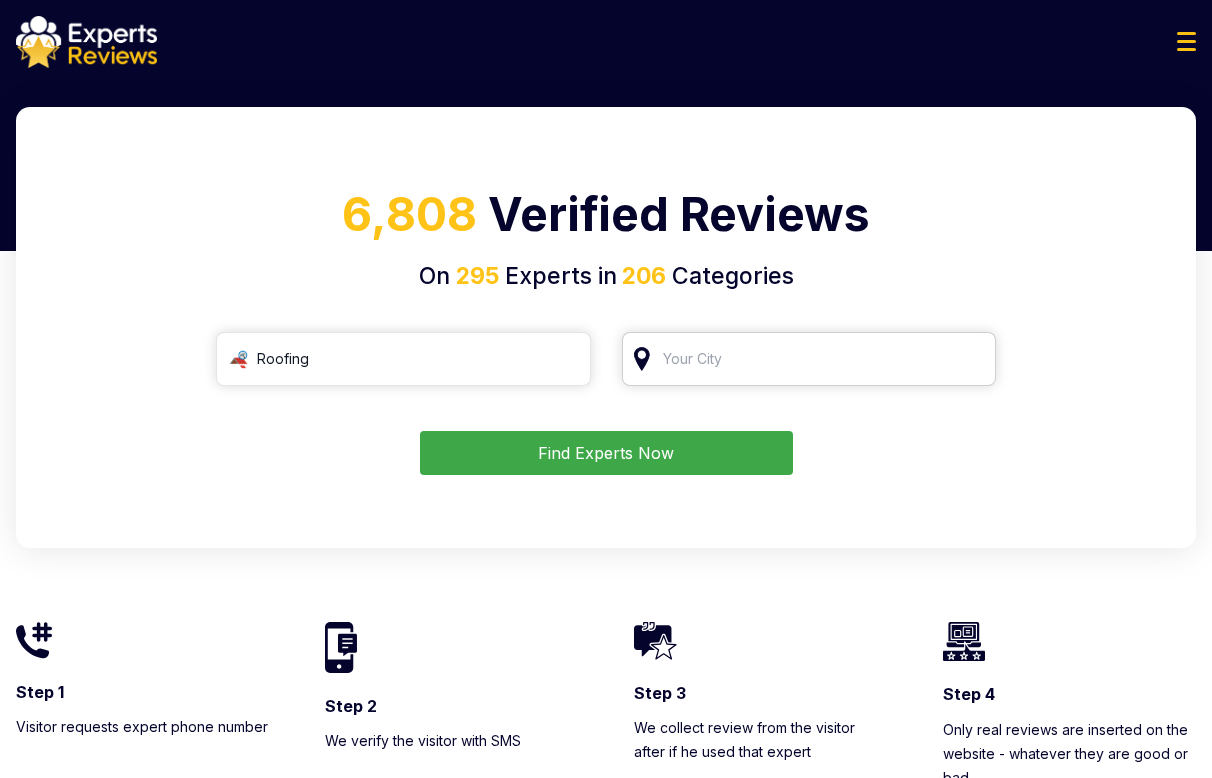 click at bounding box center (809, 359) 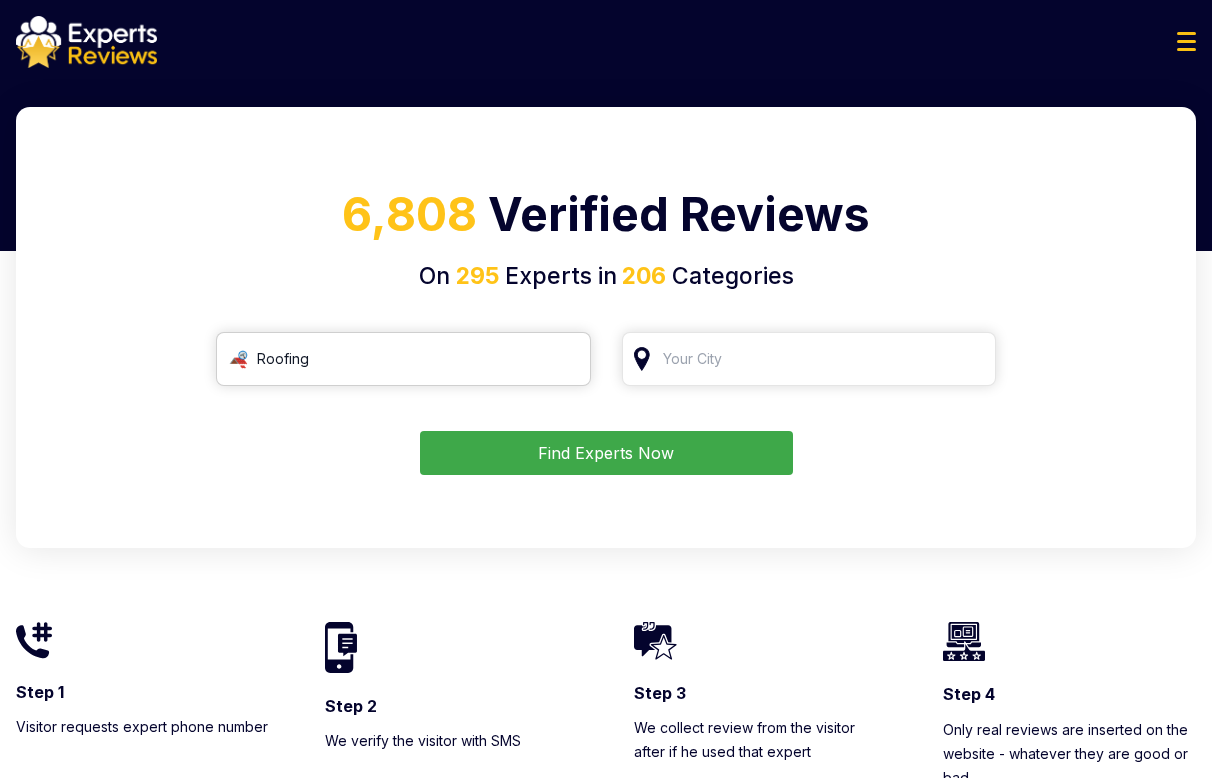 click on "Roofing" at bounding box center [403, 359] 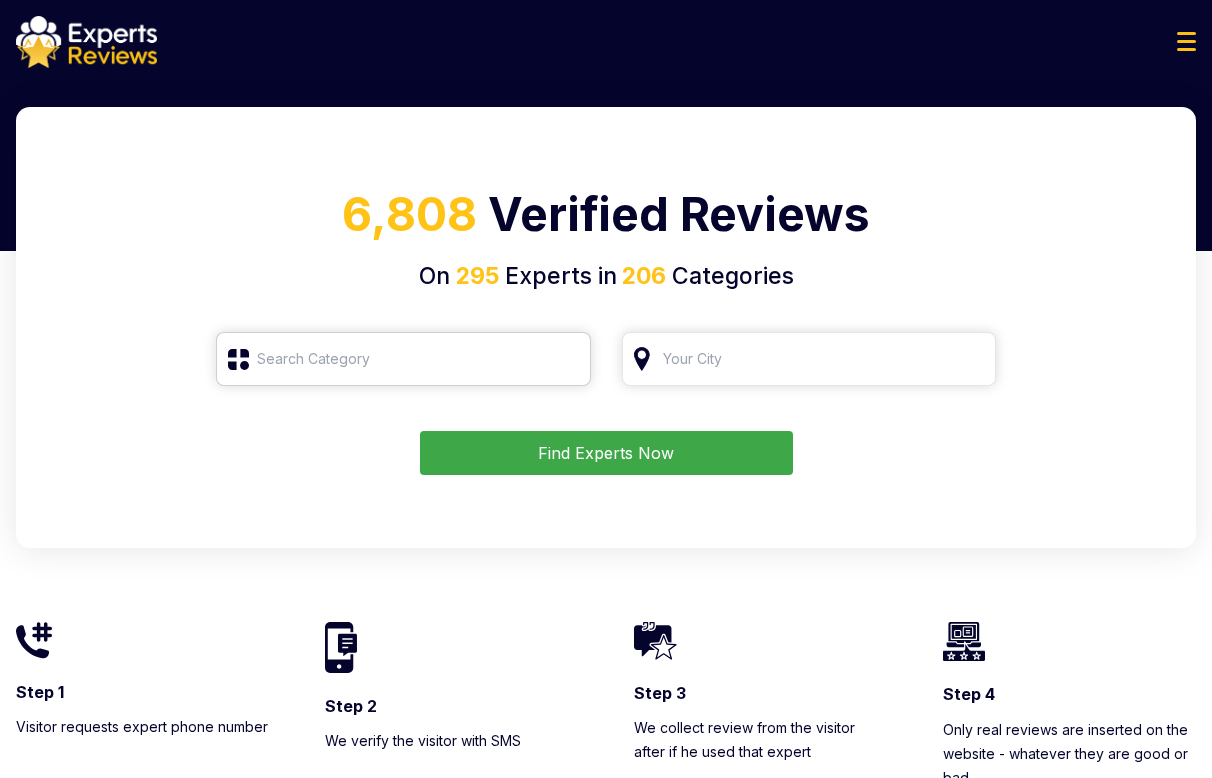click at bounding box center (403, 359) 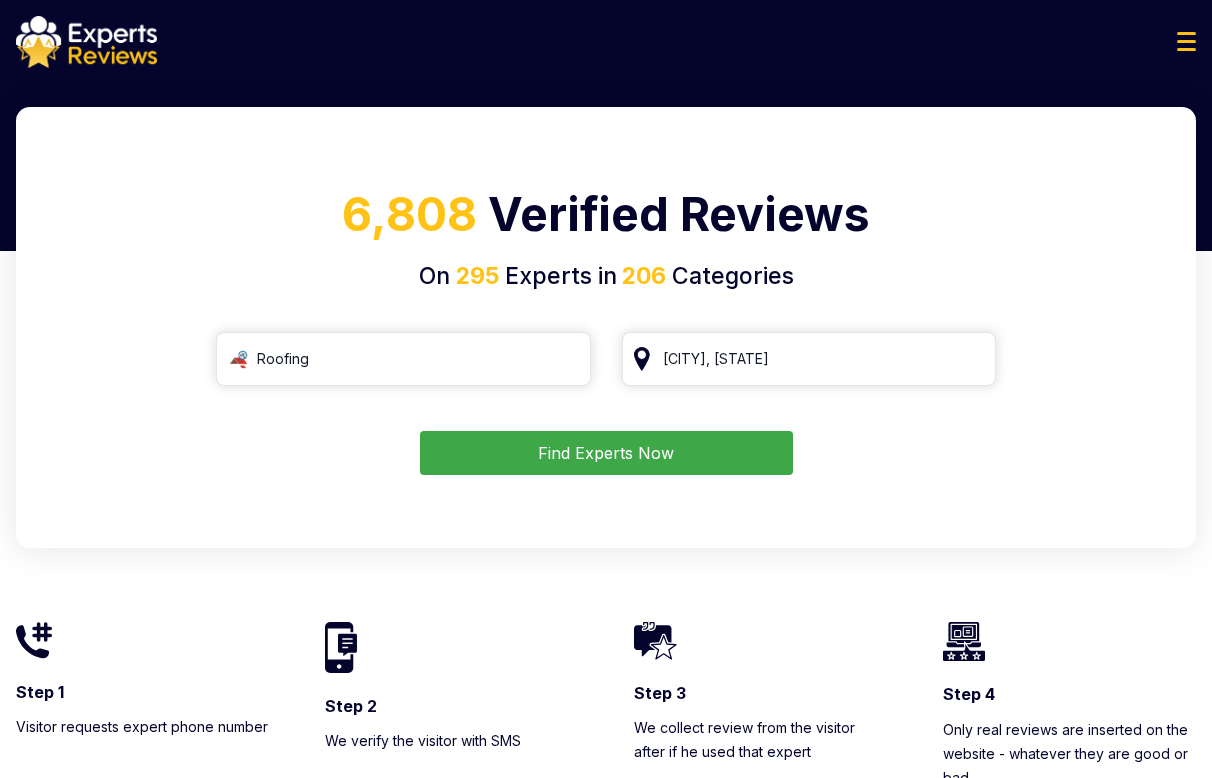 scroll, scrollTop: 0, scrollLeft: 0, axis: both 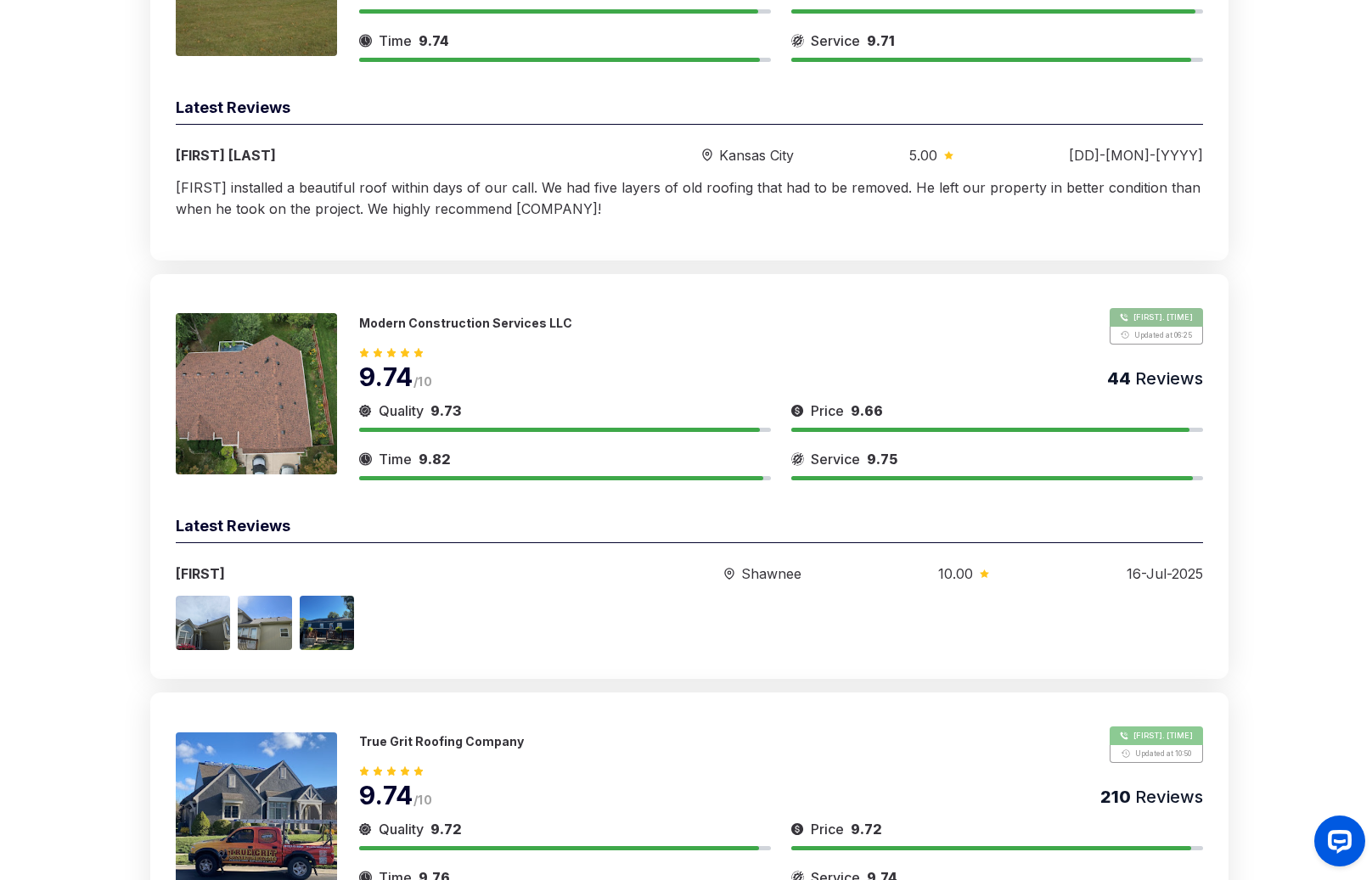click on "Modern Construction Services LLC" at bounding box center [465, 322] 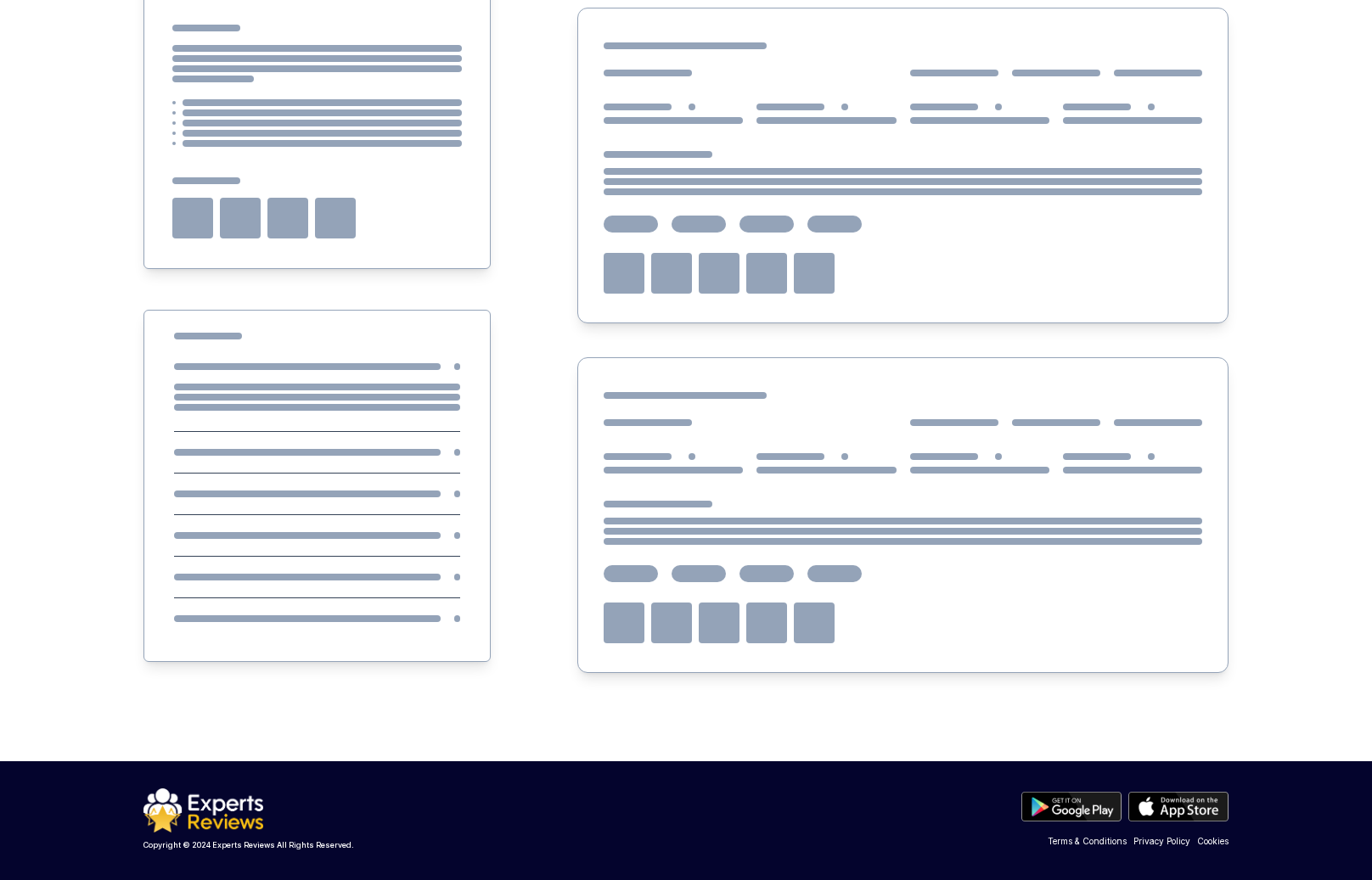 scroll, scrollTop: 0, scrollLeft: 0, axis: both 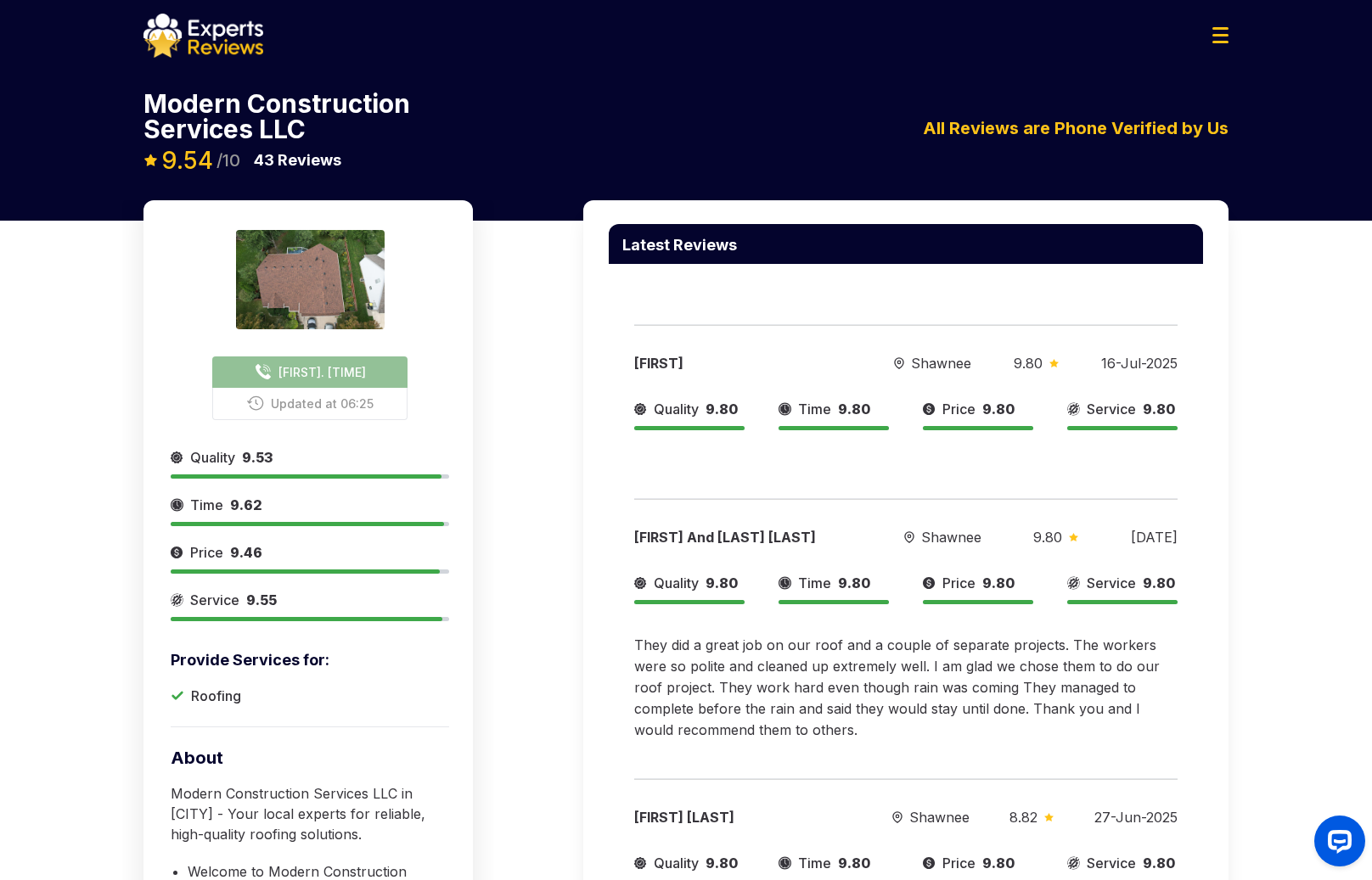 click on "[FIRST]. [TIME]" at bounding box center [310, 372] 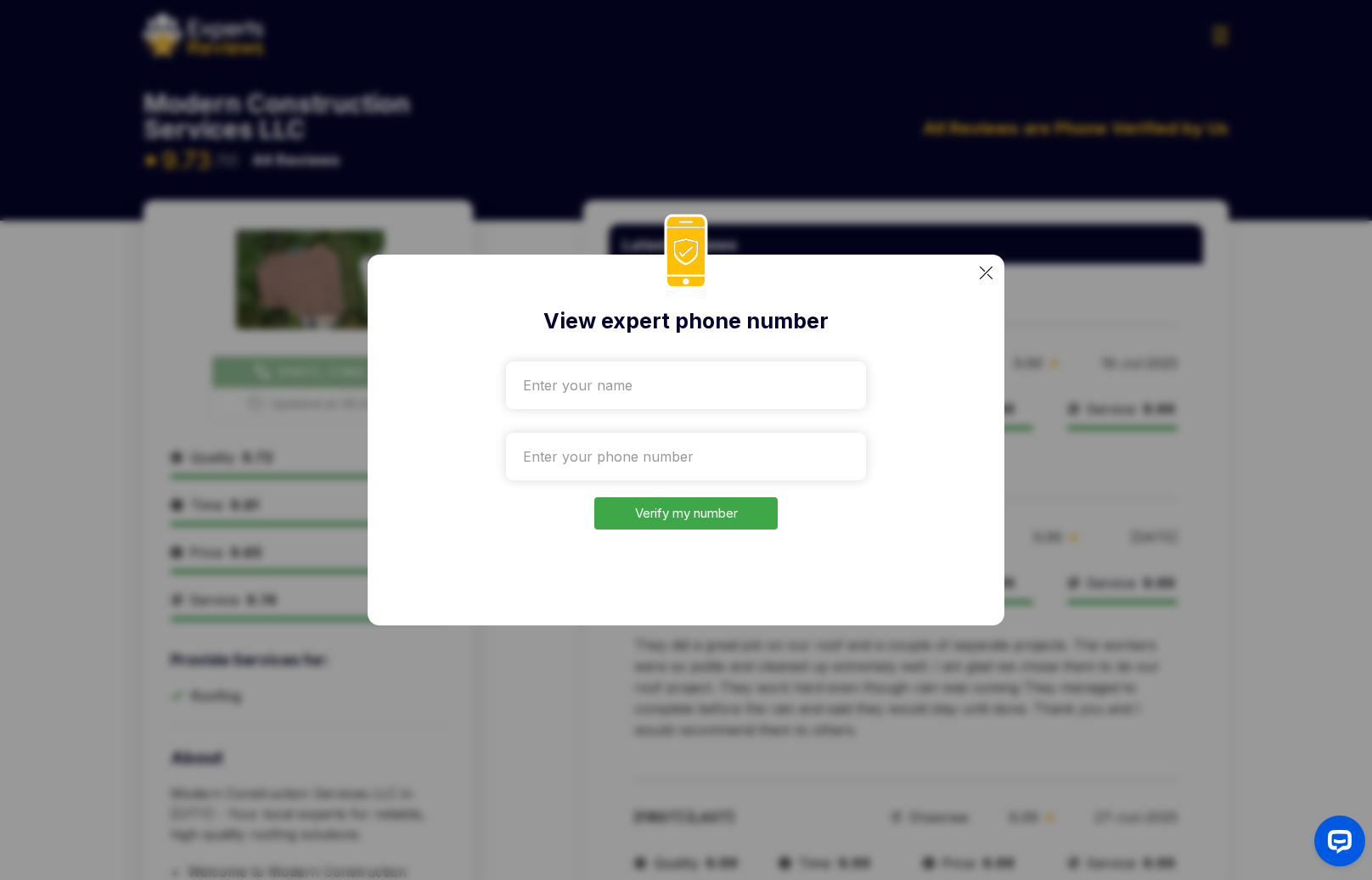 click at bounding box center (686, 385) 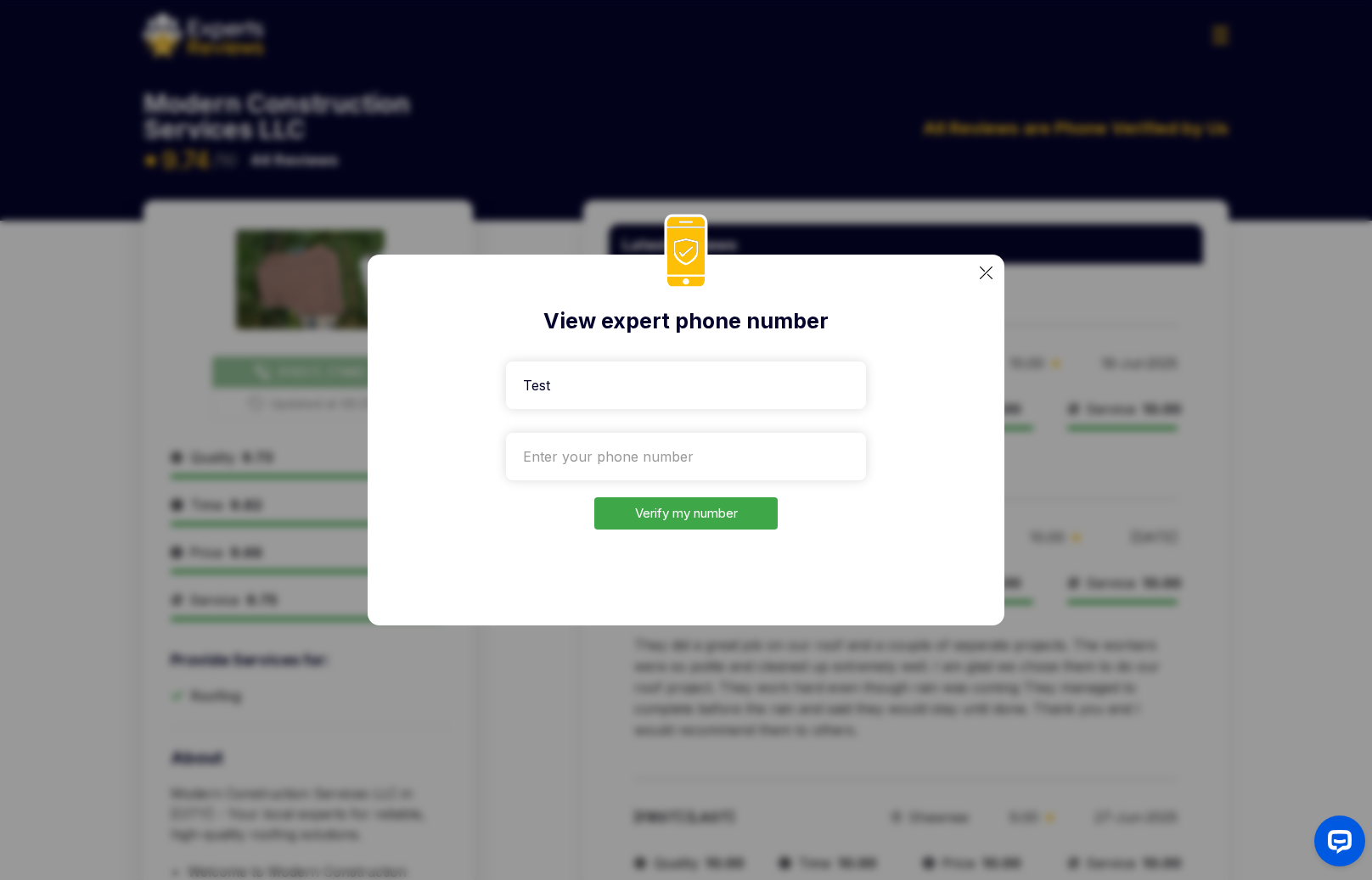 type on "Test" 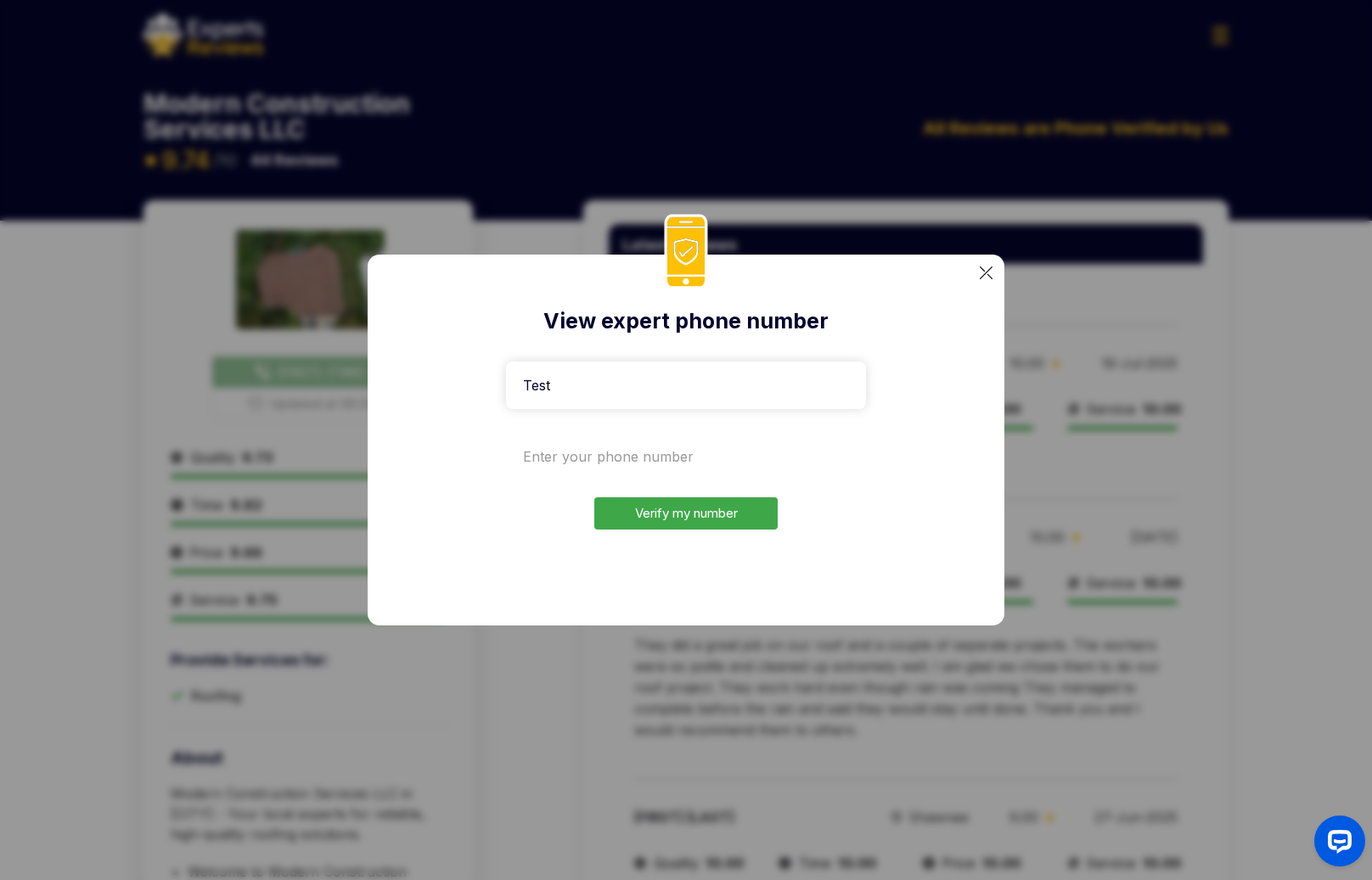 click at bounding box center (686, 457) 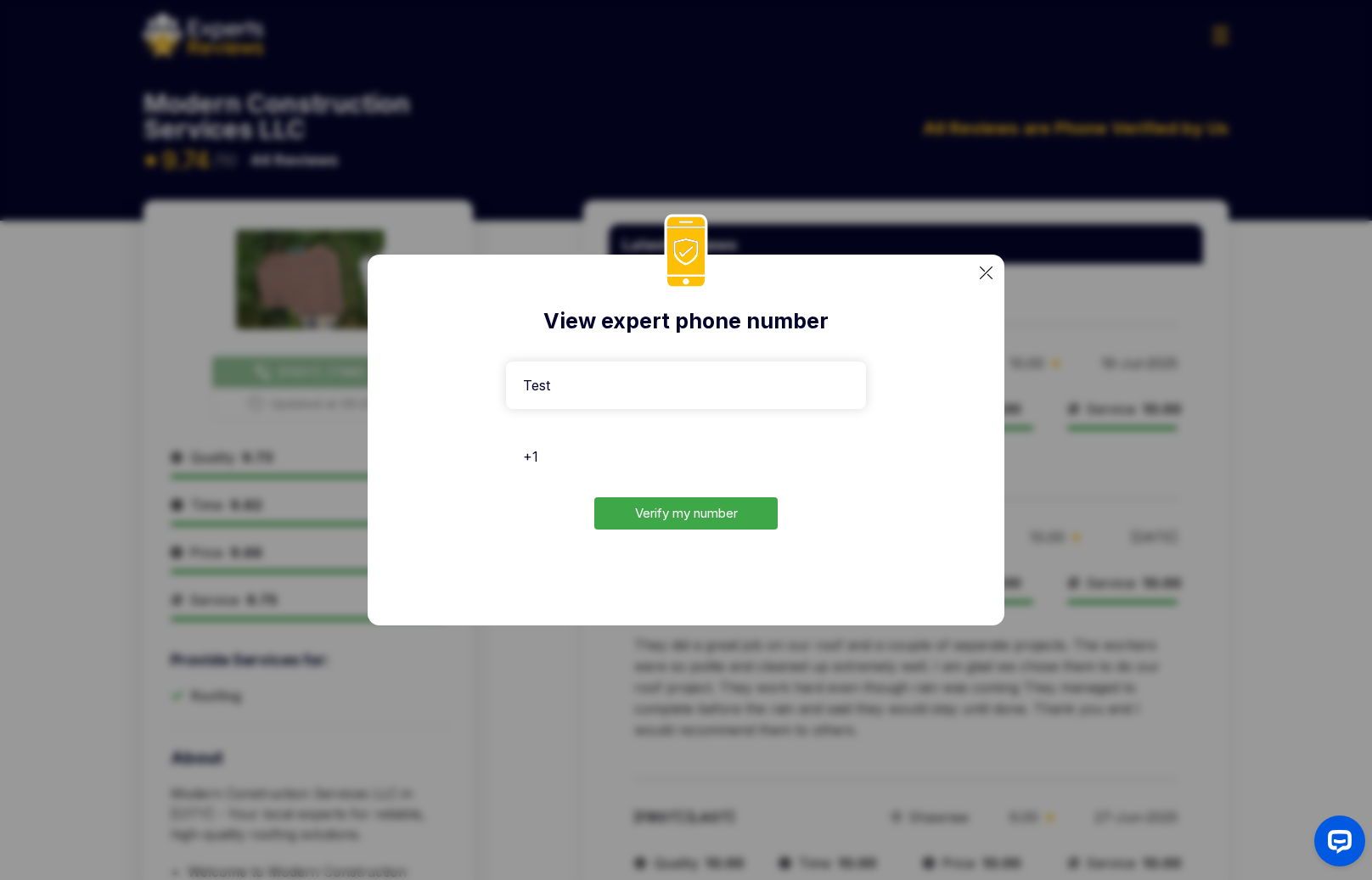 drag, startPoint x: 604, startPoint y: 461, endPoint x: 512, endPoint y: 447, distance: 93.05912 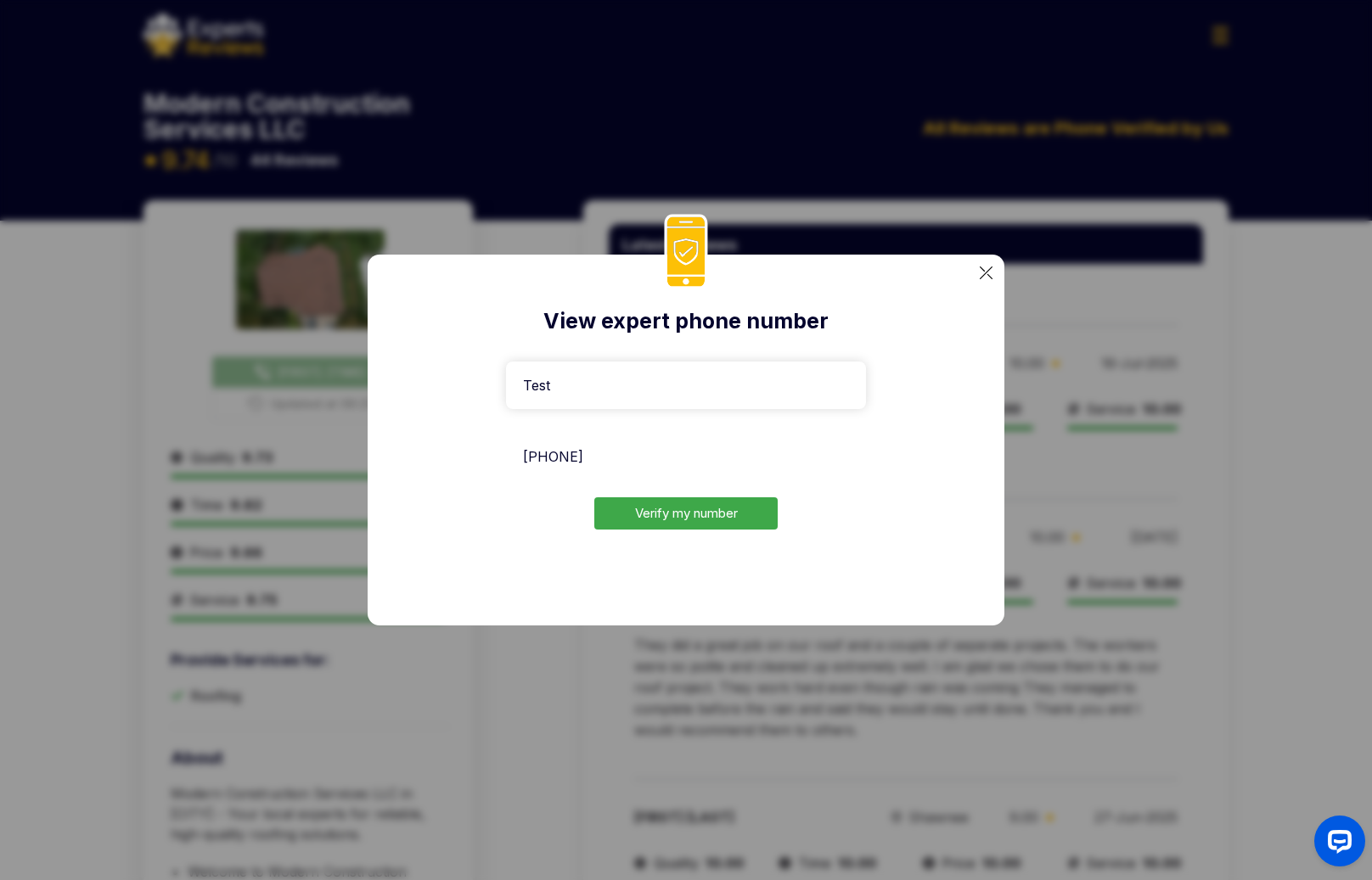 type on "[PHONE]" 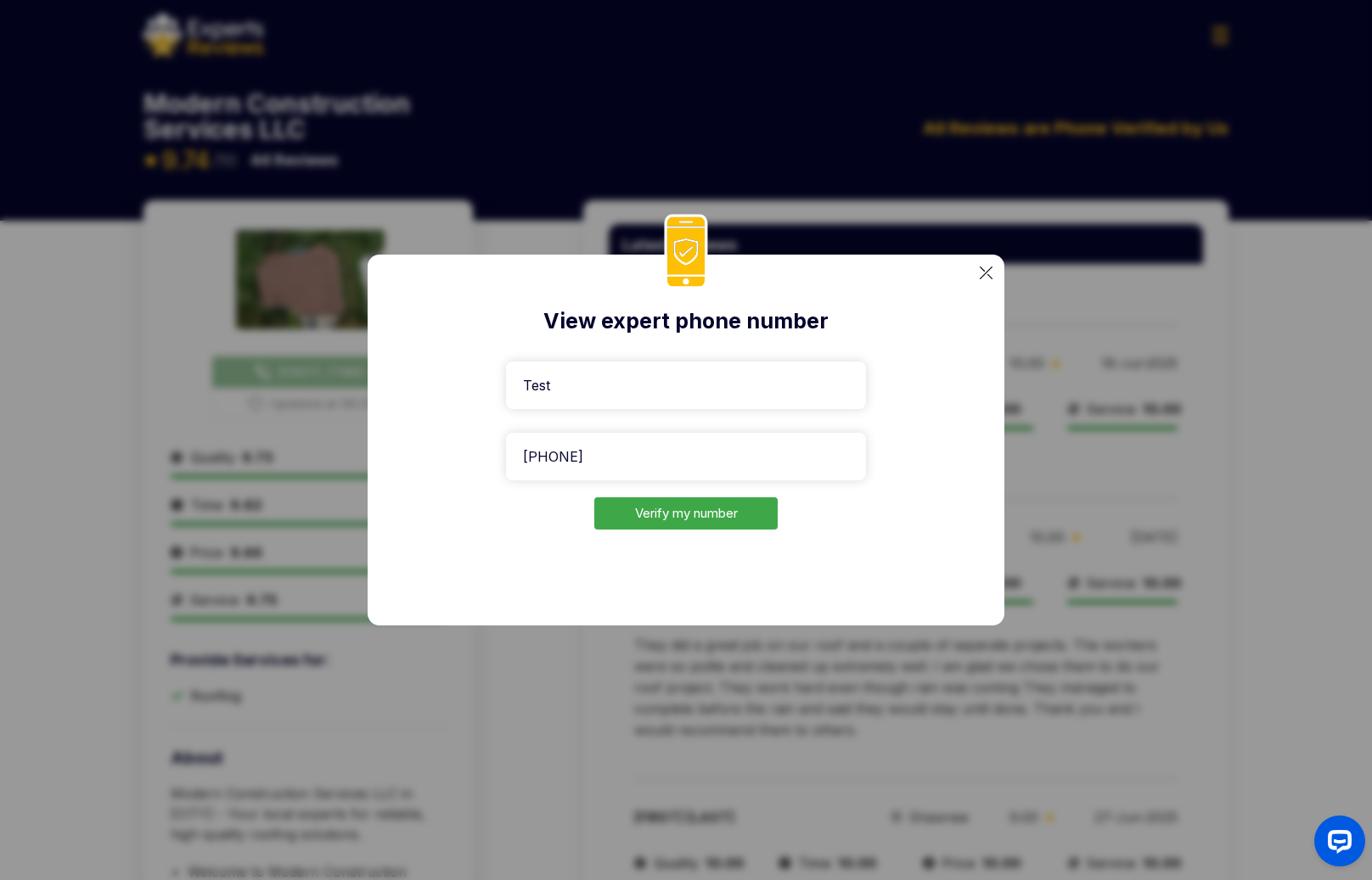click on "Verify my number" at bounding box center [686, 513] 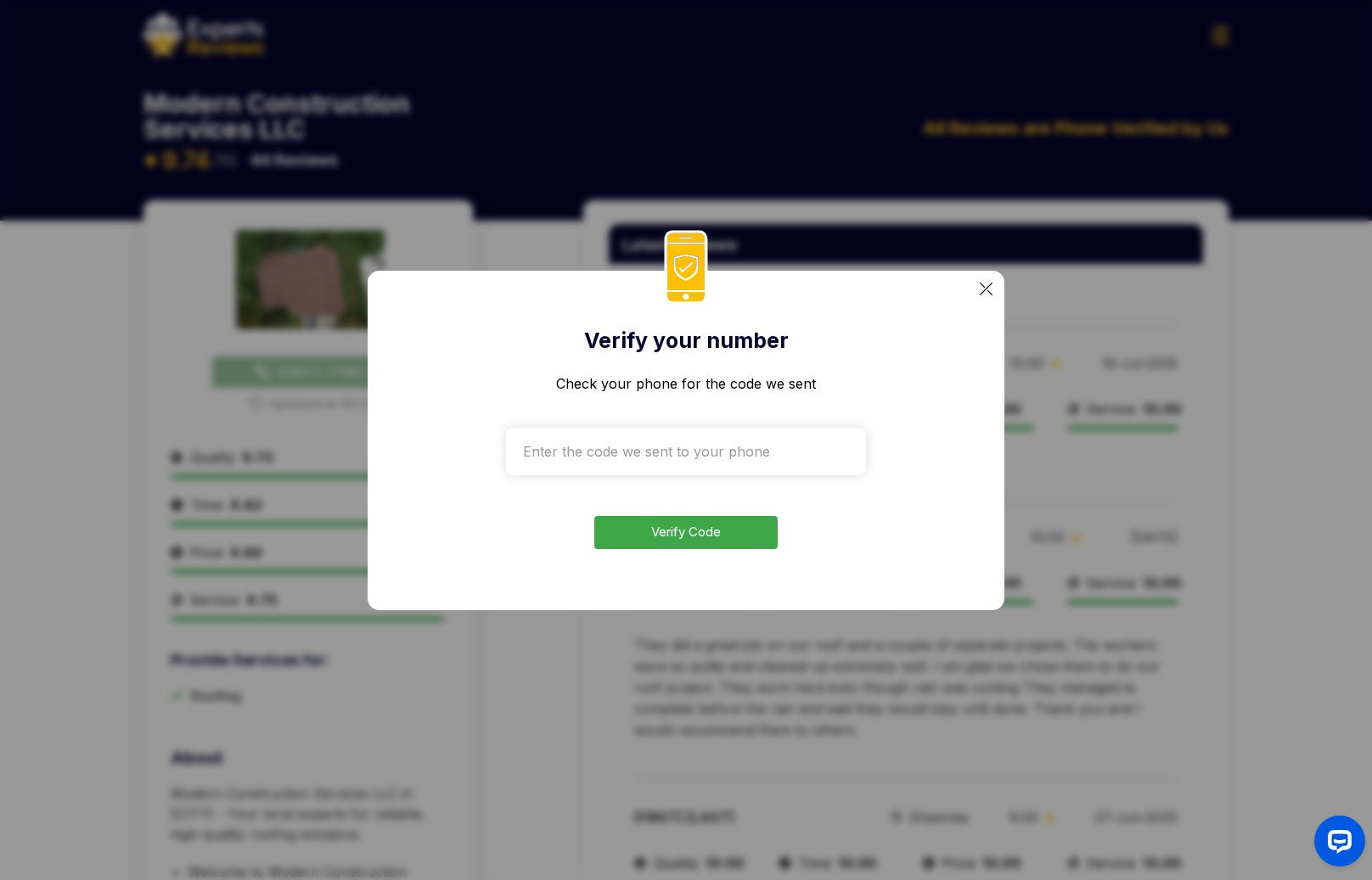 click at bounding box center [686, 451] 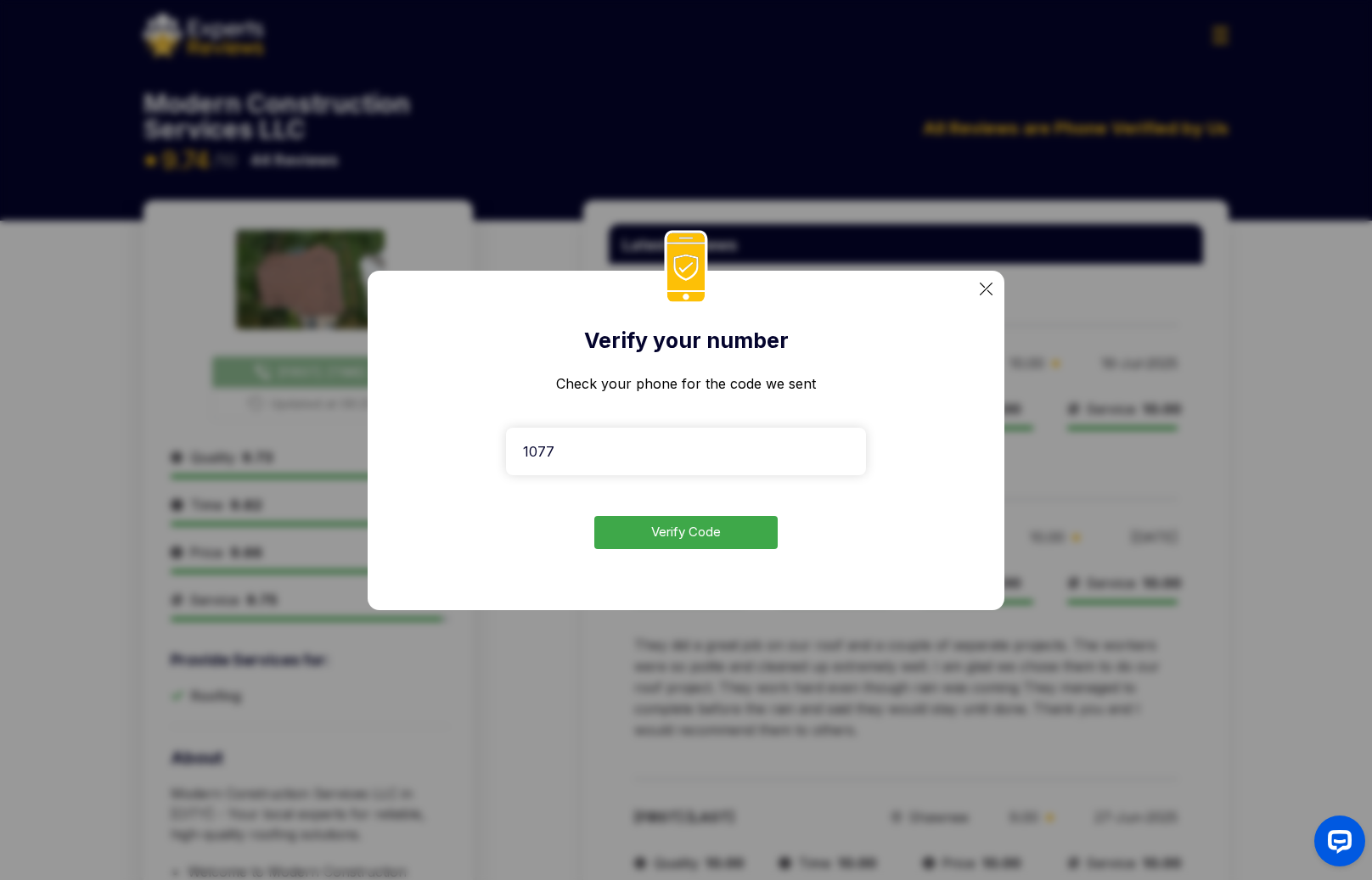 type on "1077" 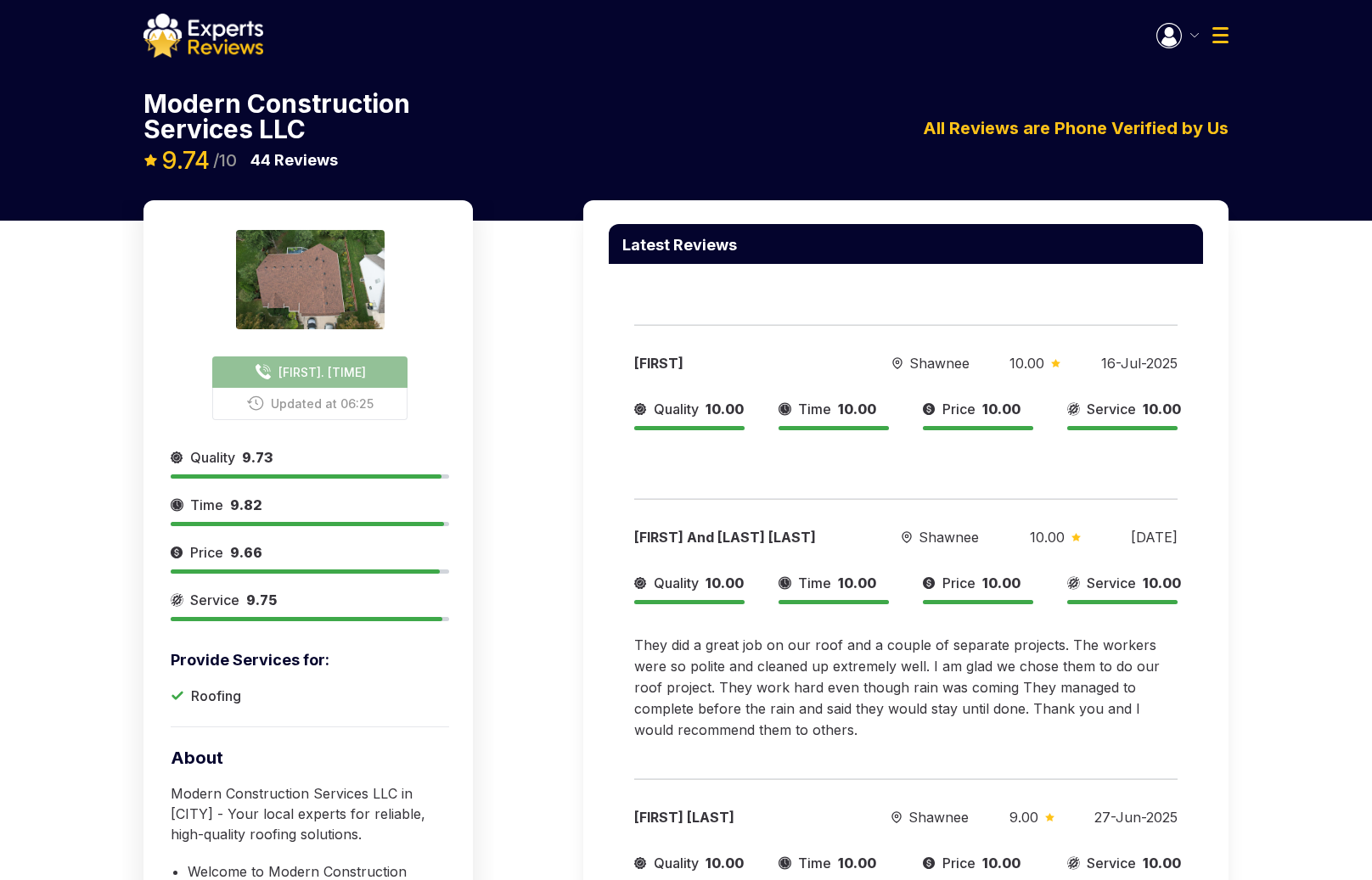 click on "[FIRST]. [TIME]" at bounding box center (322, 372) 